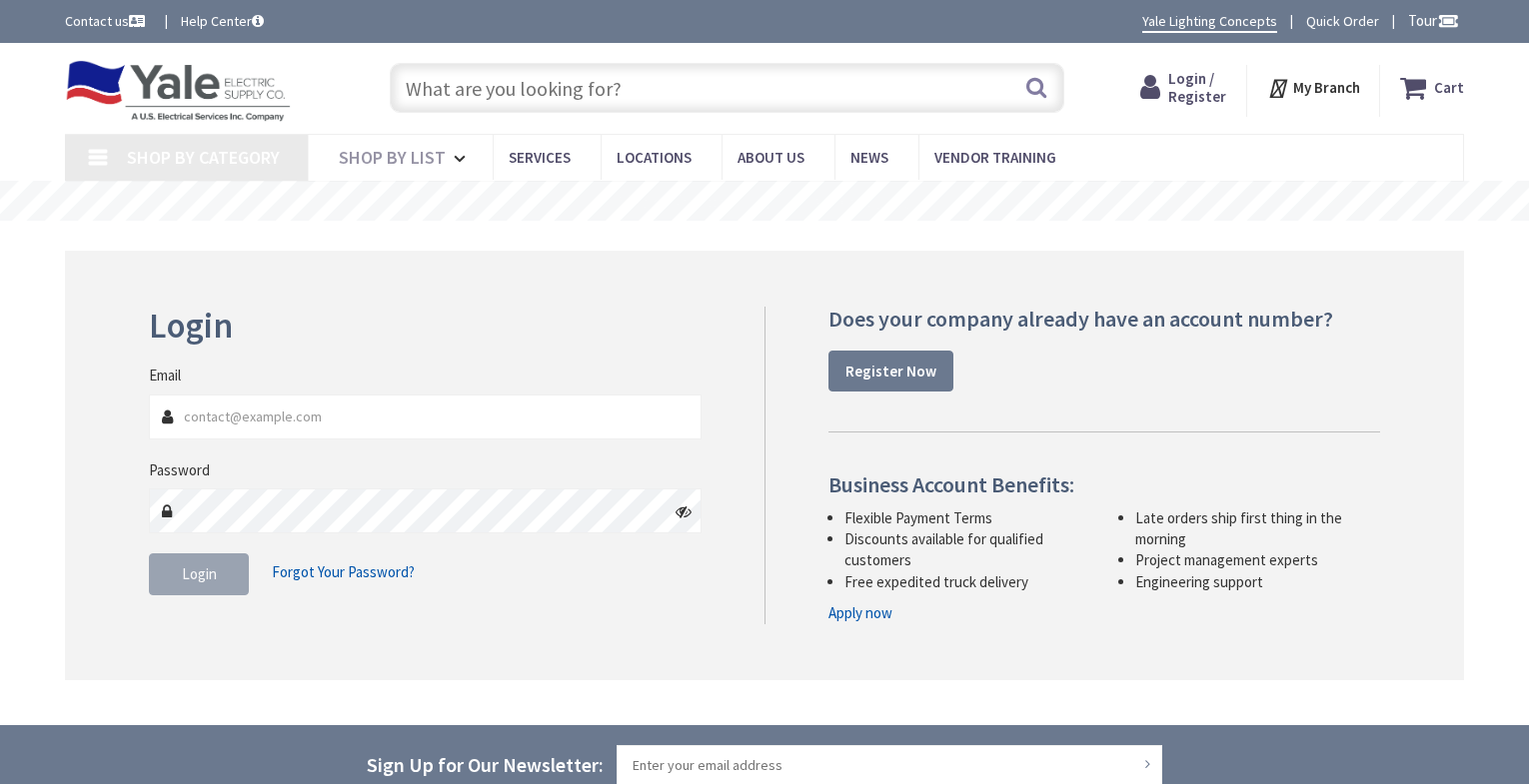 scroll, scrollTop: 0, scrollLeft: 0, axis: both 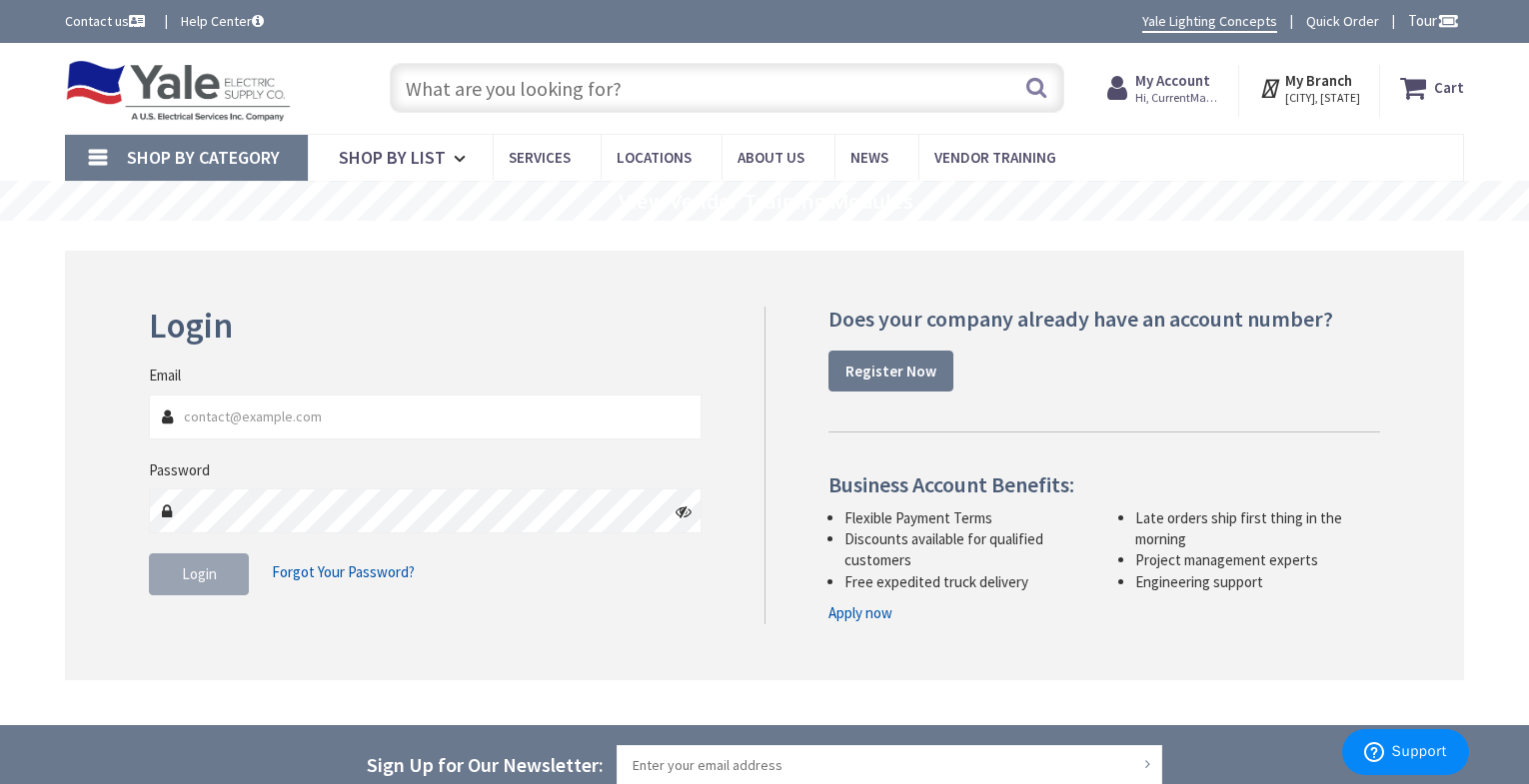 type on "purchasing@[DOMAIN]" 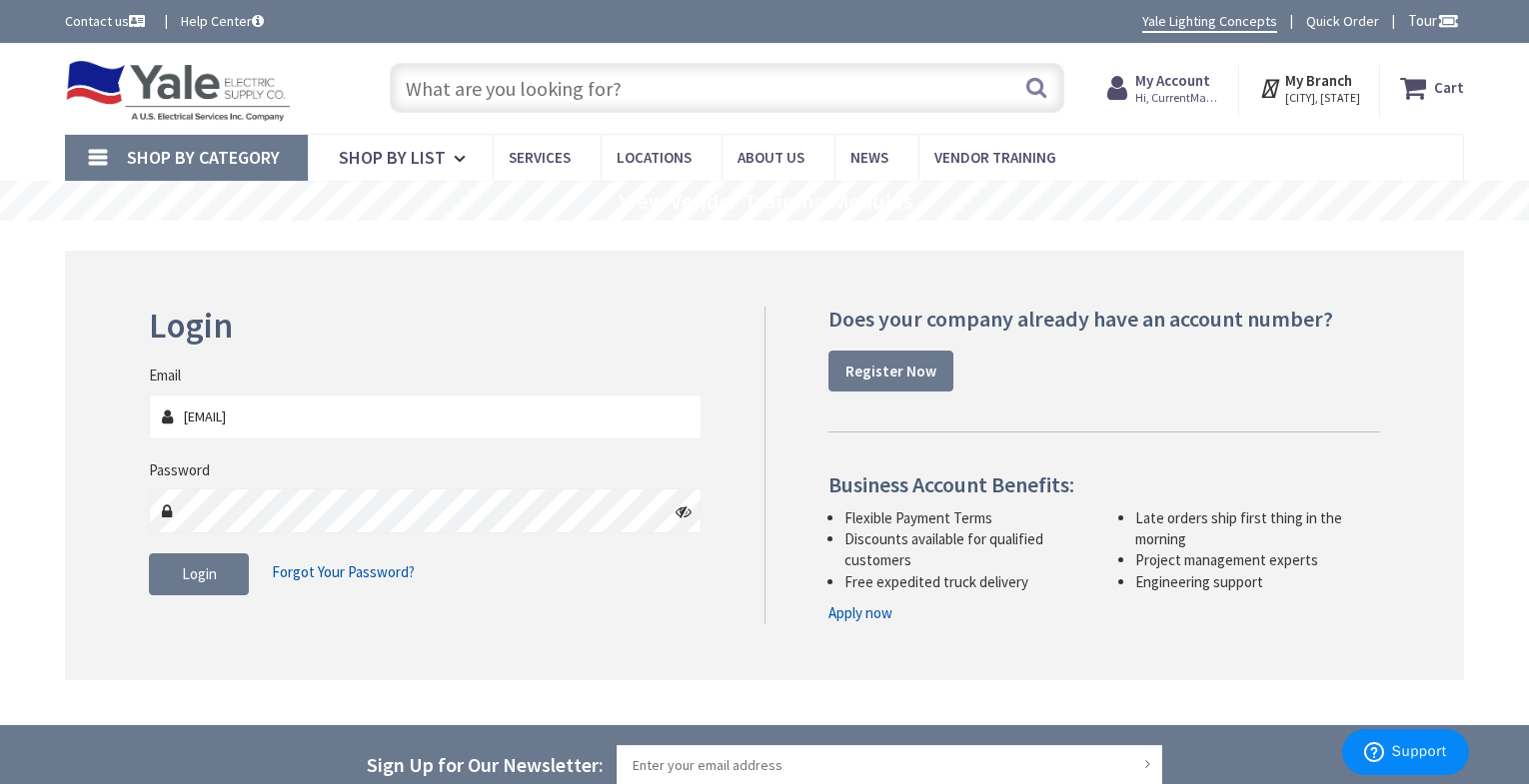click at bounding box center [684, 511] 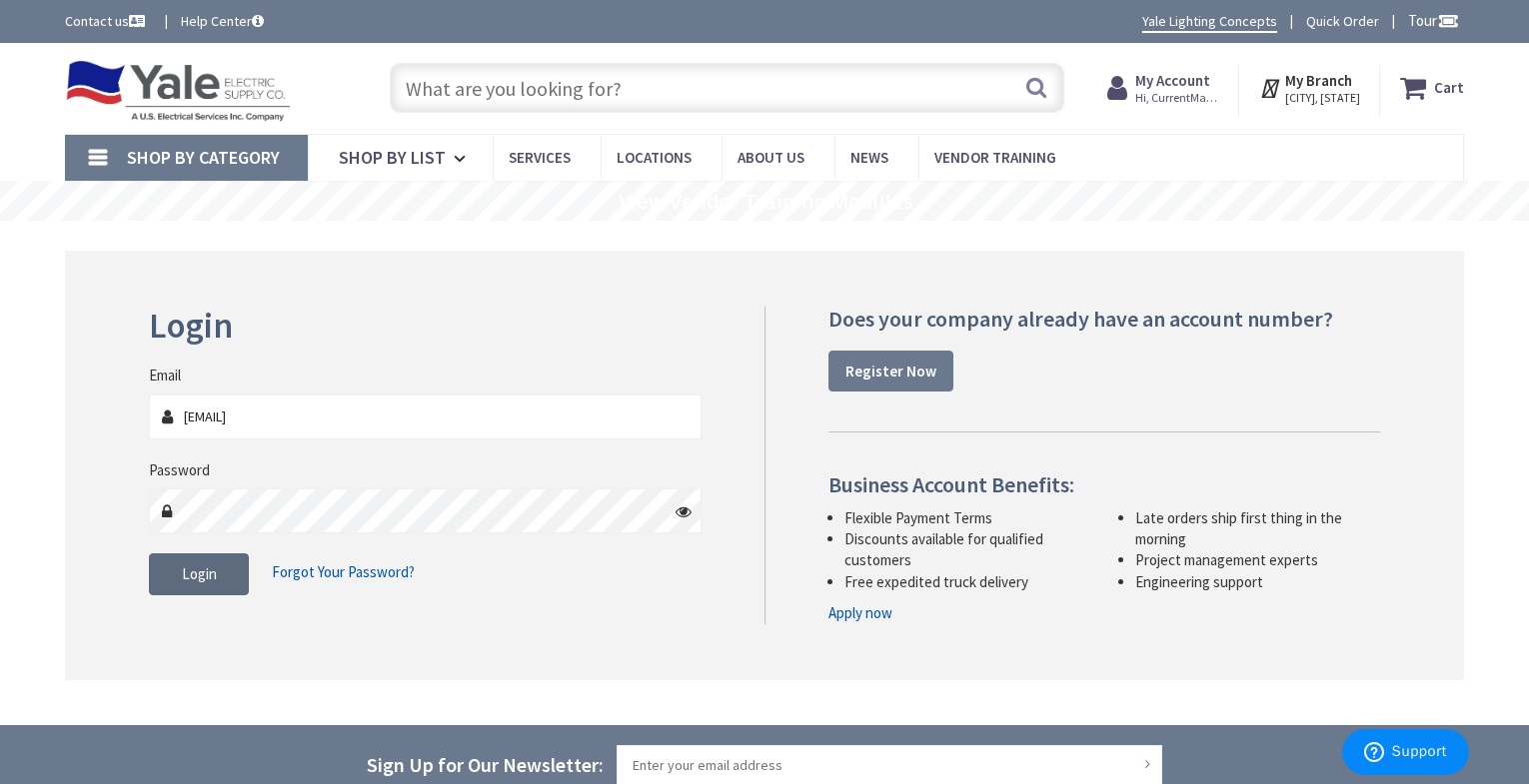 click on "Login" at bounding box center (199, 573) 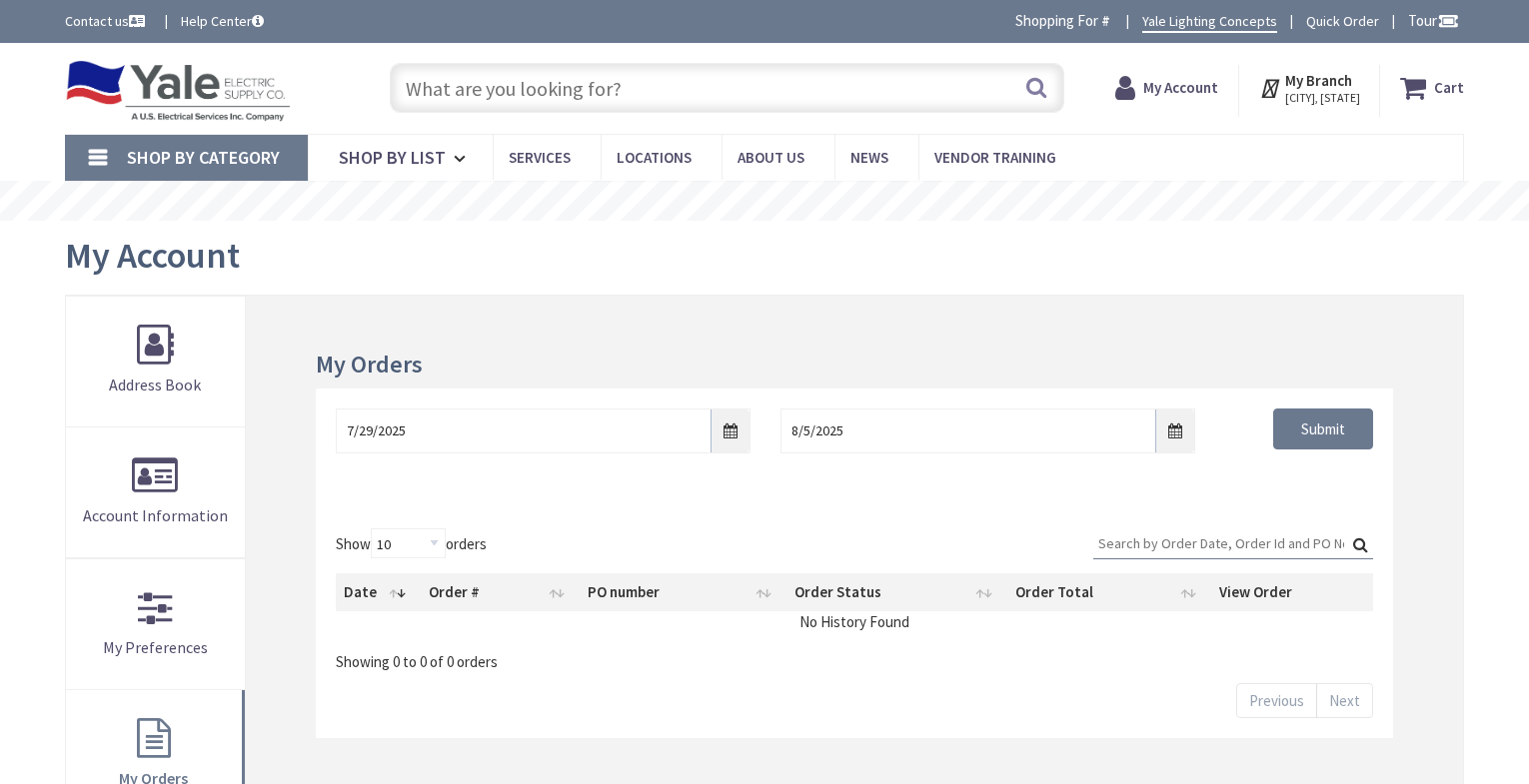 scroll, scrollTop: 0, scrollLeft: 0, axis: both 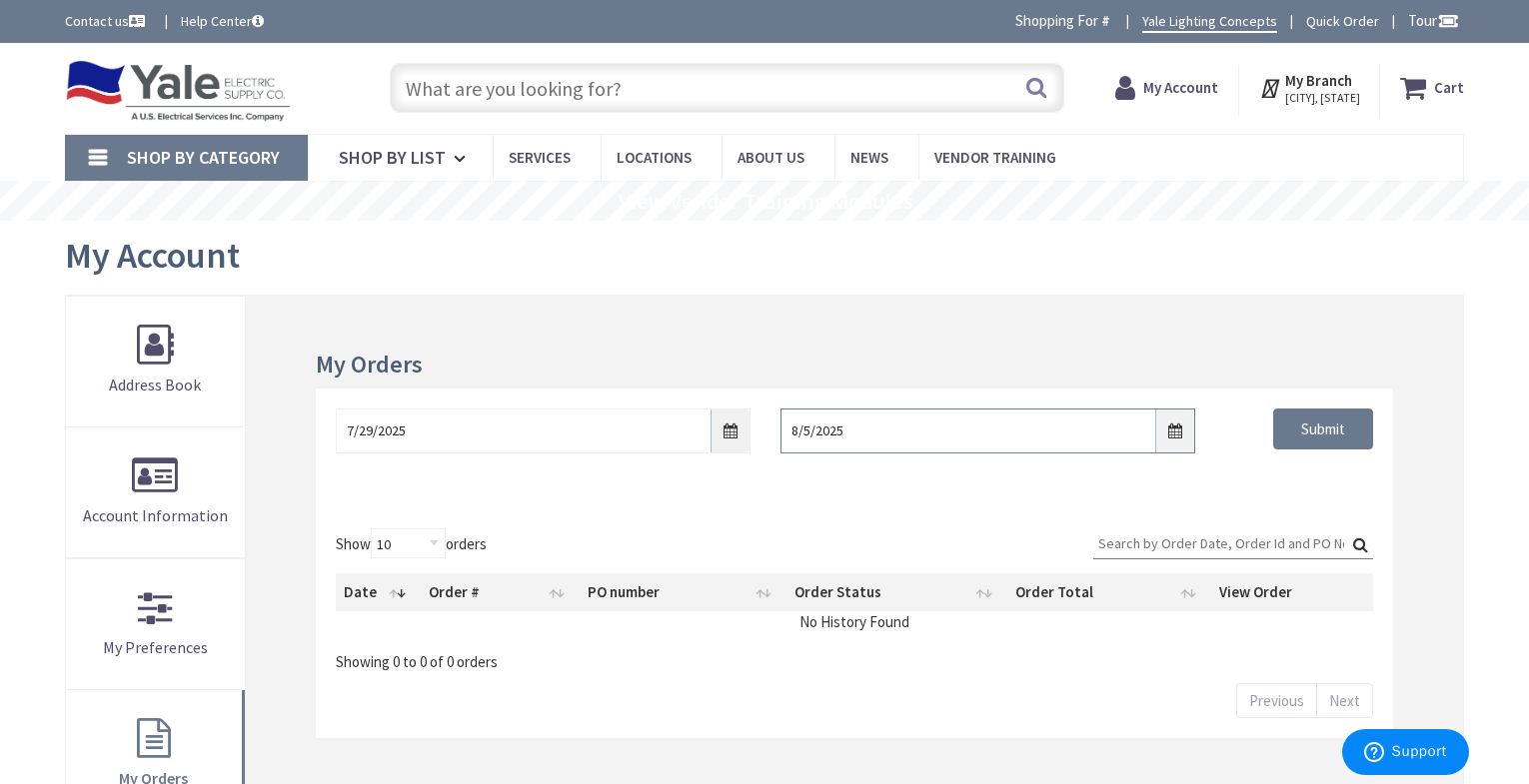 click on "8/5/2025" at bounding box center [987, 430] 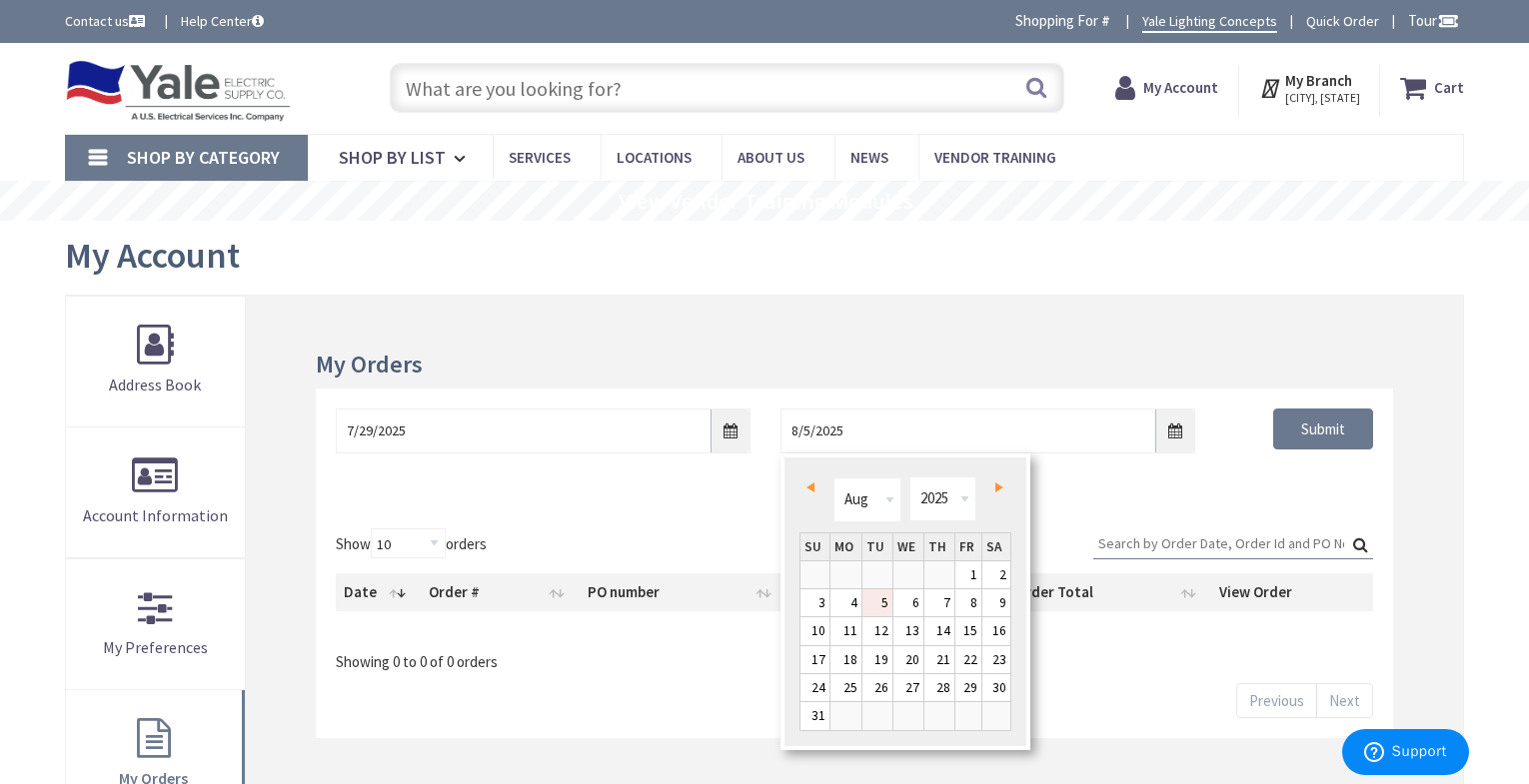 click on "7/29/2025
8/5/2025
Submit" at bounding box center (854, 448) 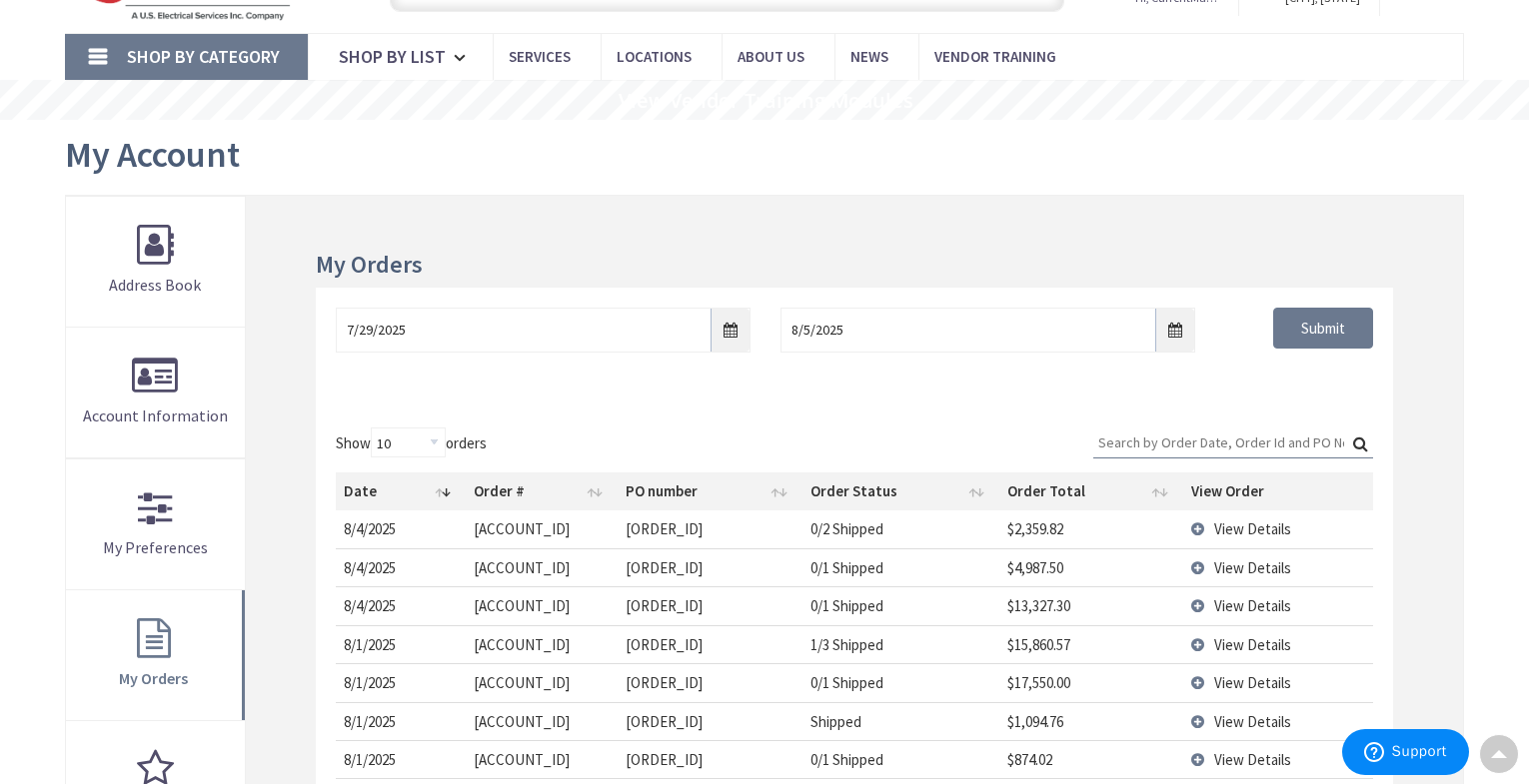 scroll, scrollTop: 0, scrollLeft: 0, axis: both 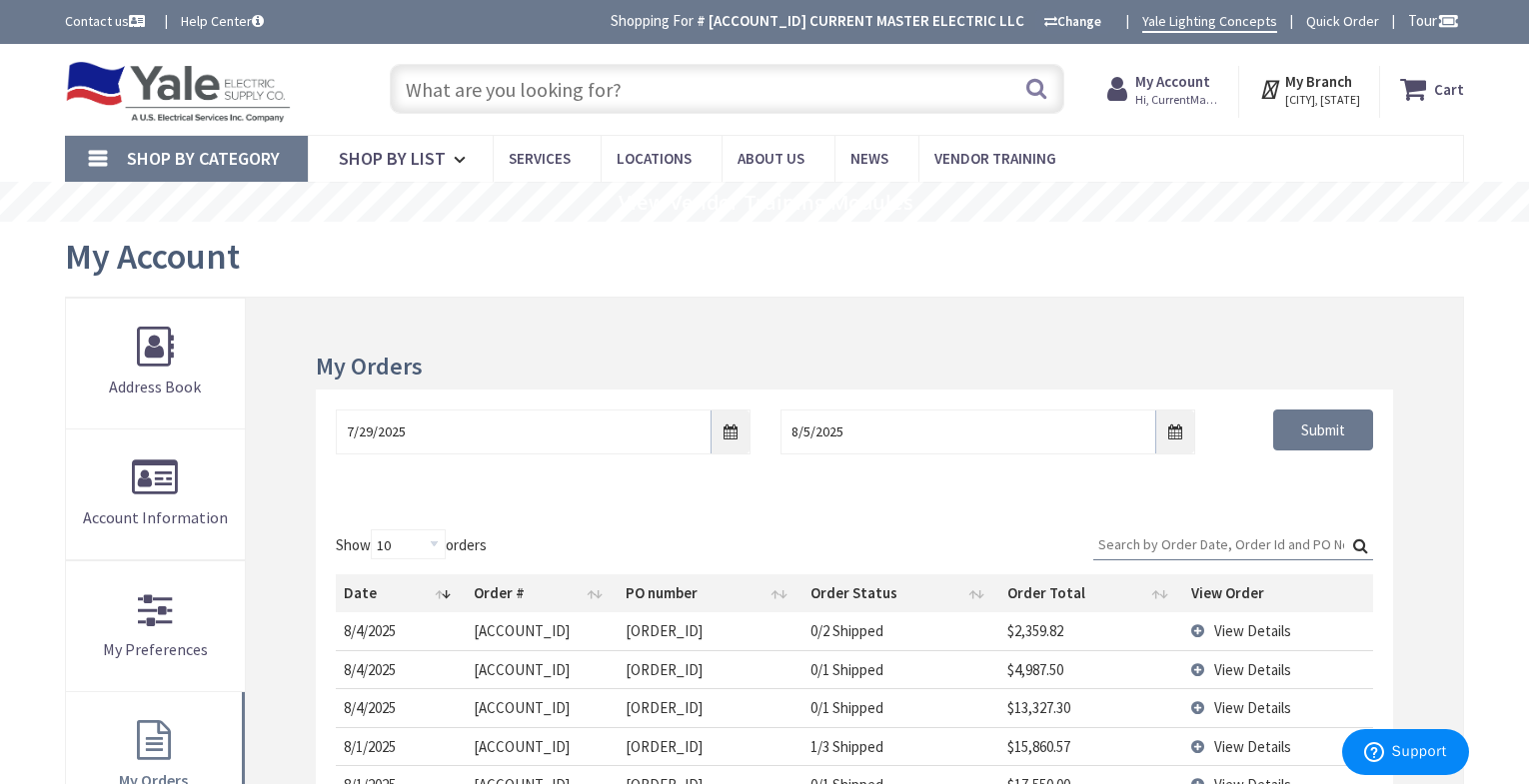 click on "My Account" at bounding box center [1172, 81] 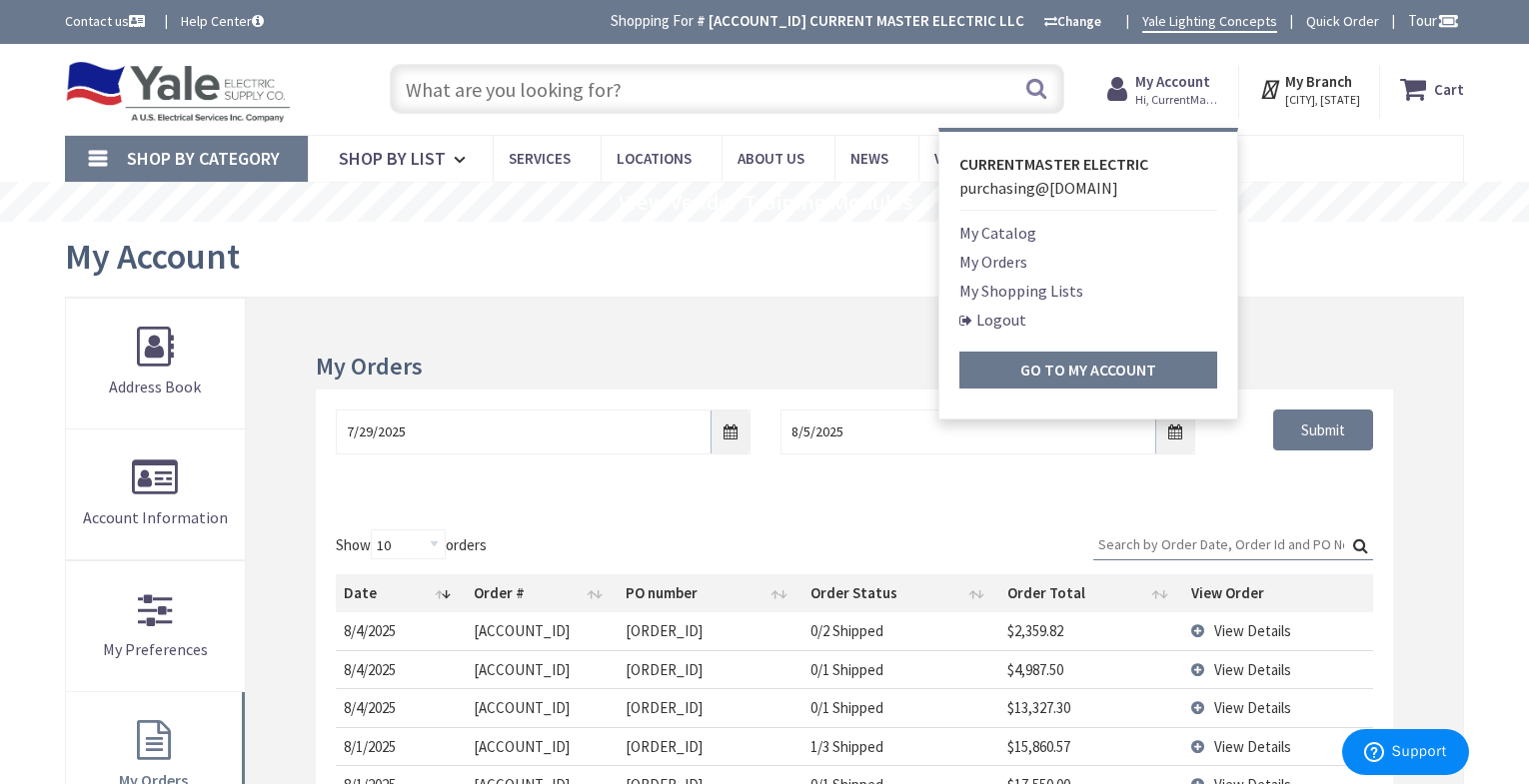 click on "My Orders" at bounding box center [993, 262] 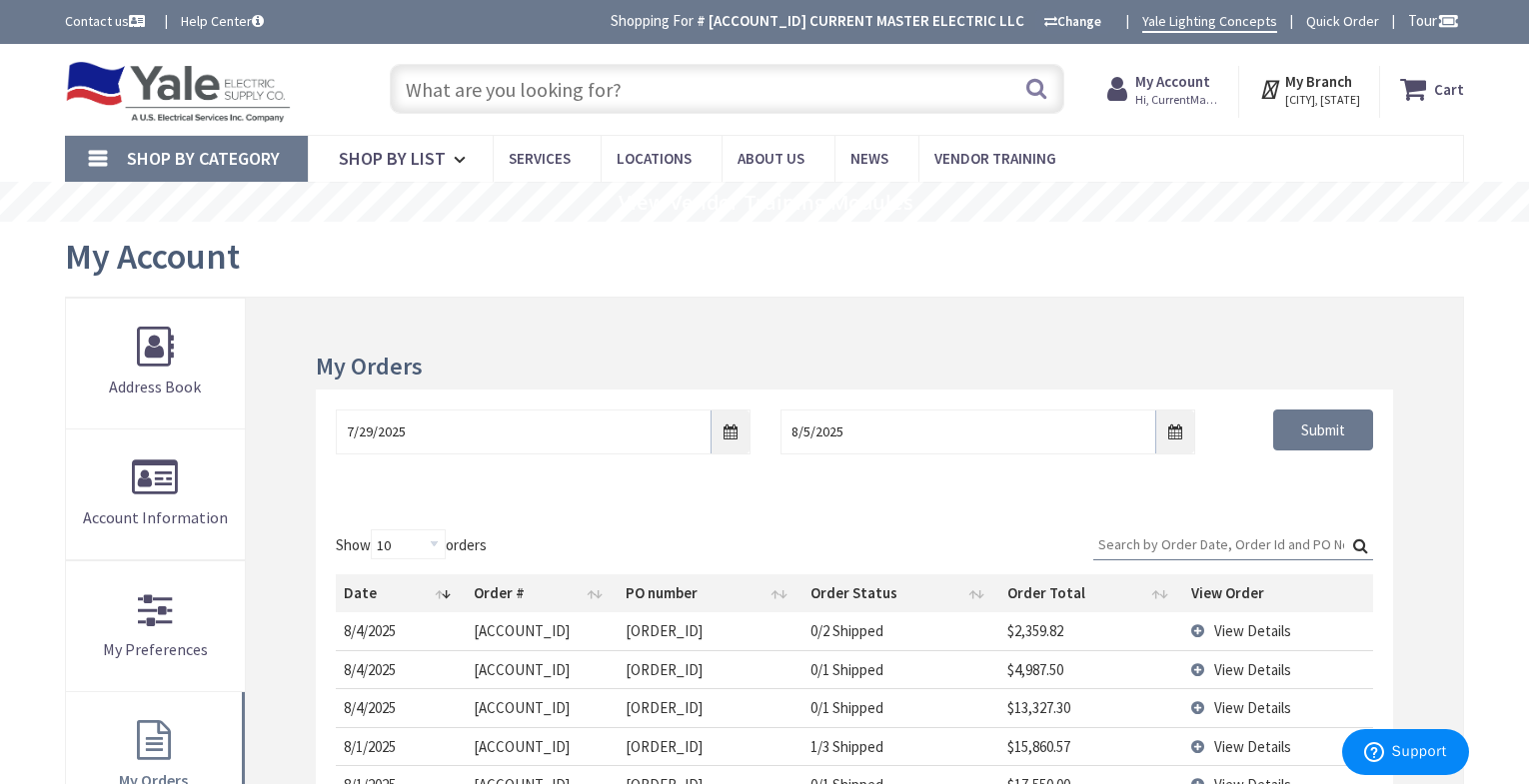 click on "My Account" at bounding box center (1172, 81) 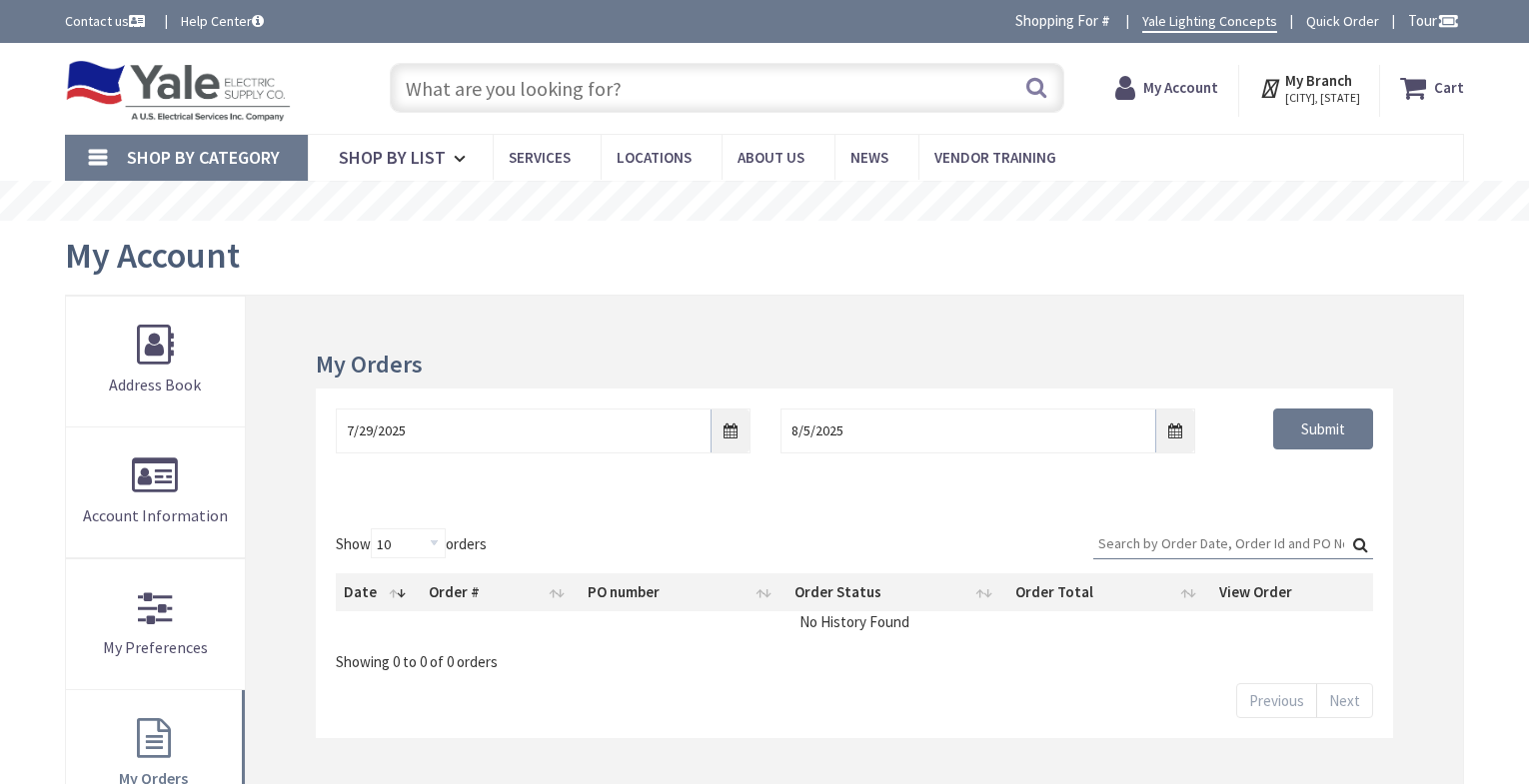 scroll, scrollTop: 0, scrollLeft: 0, axis: both 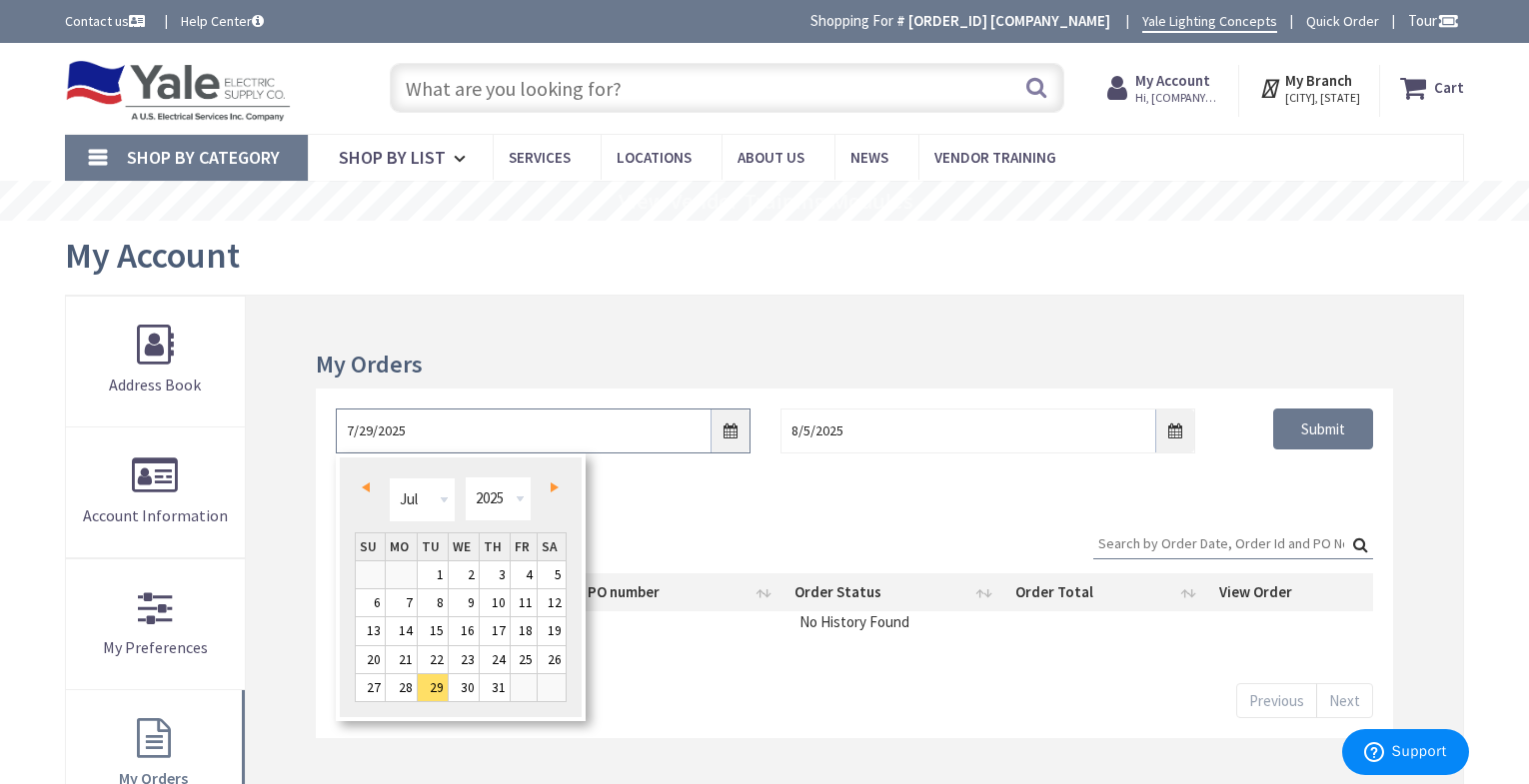 drag, startPoint x: 550, startPoint y: 427, endPoint x: 325, endPoint y: 430, distance: 225.02 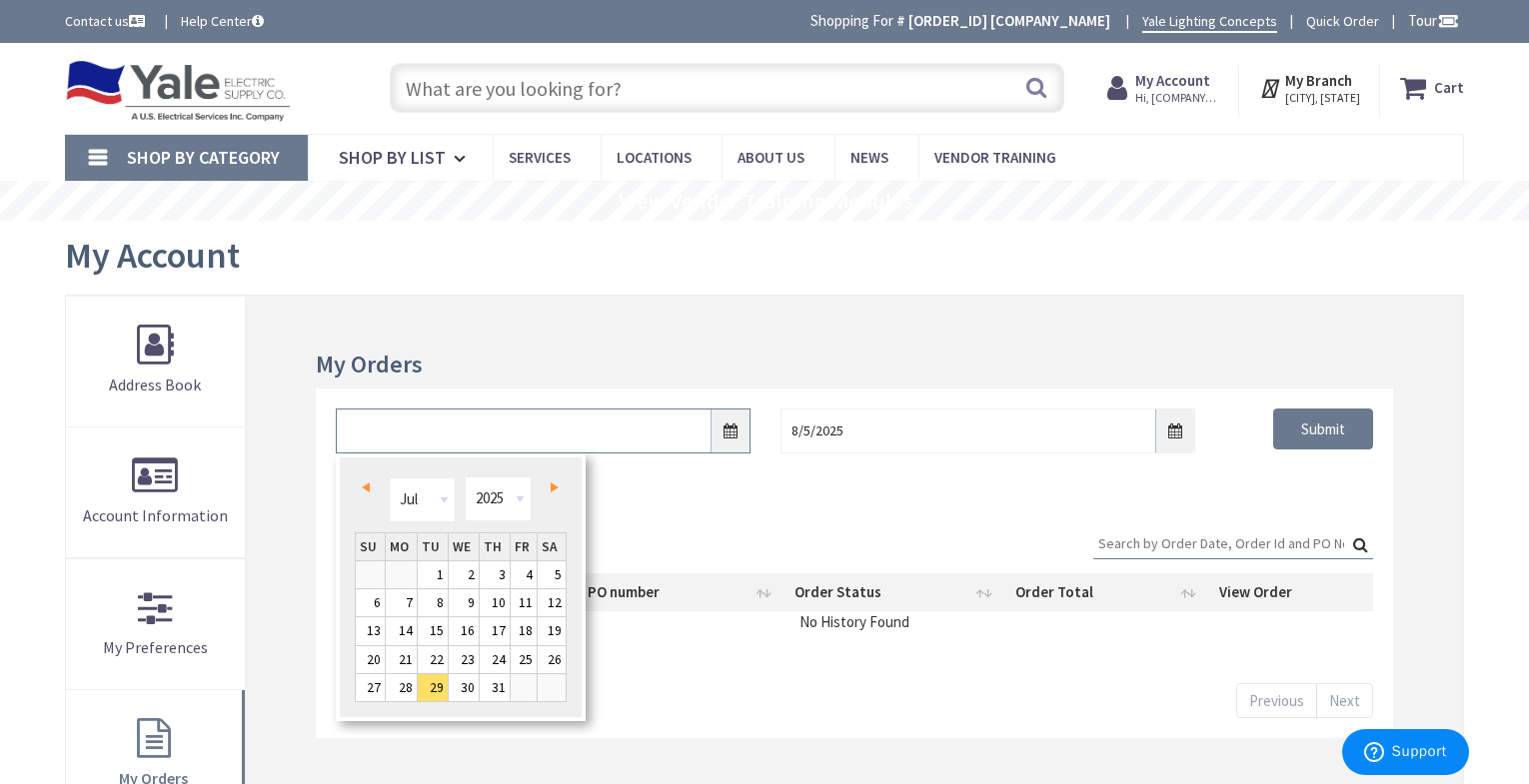 type 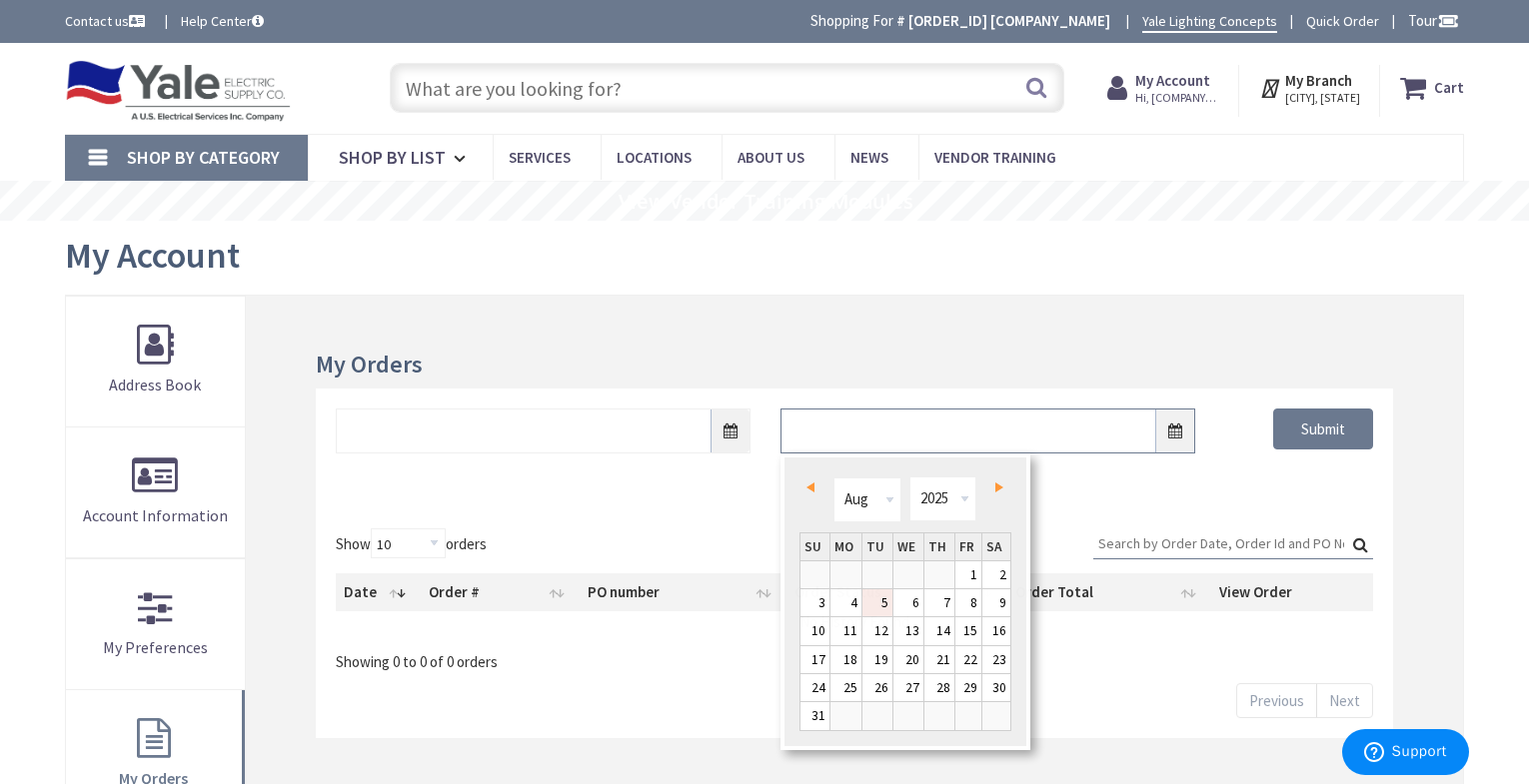 type 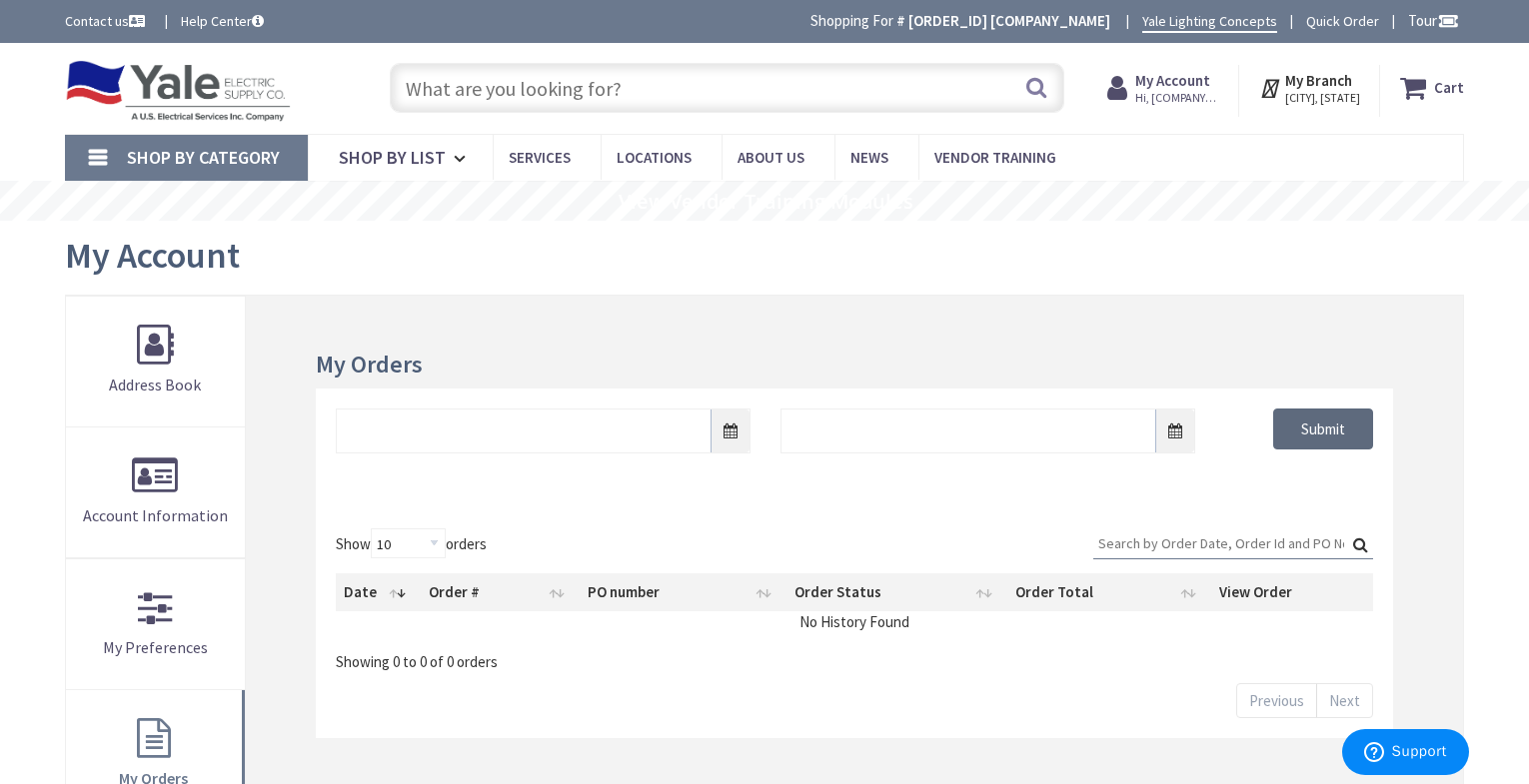 click on "Submit" at bounding box center [1323, 429] 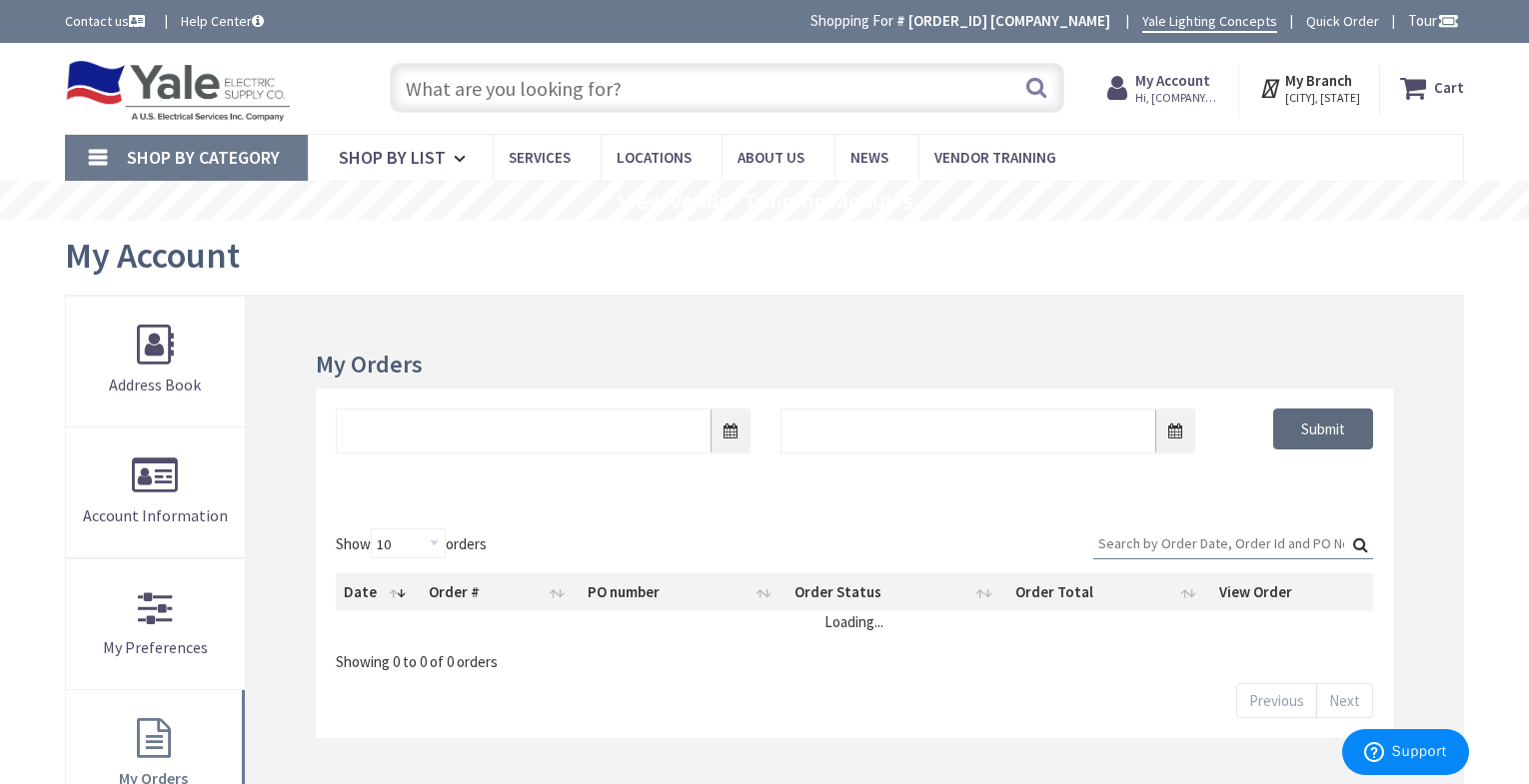 click on "Submit" at bounding box center (1323, 429) 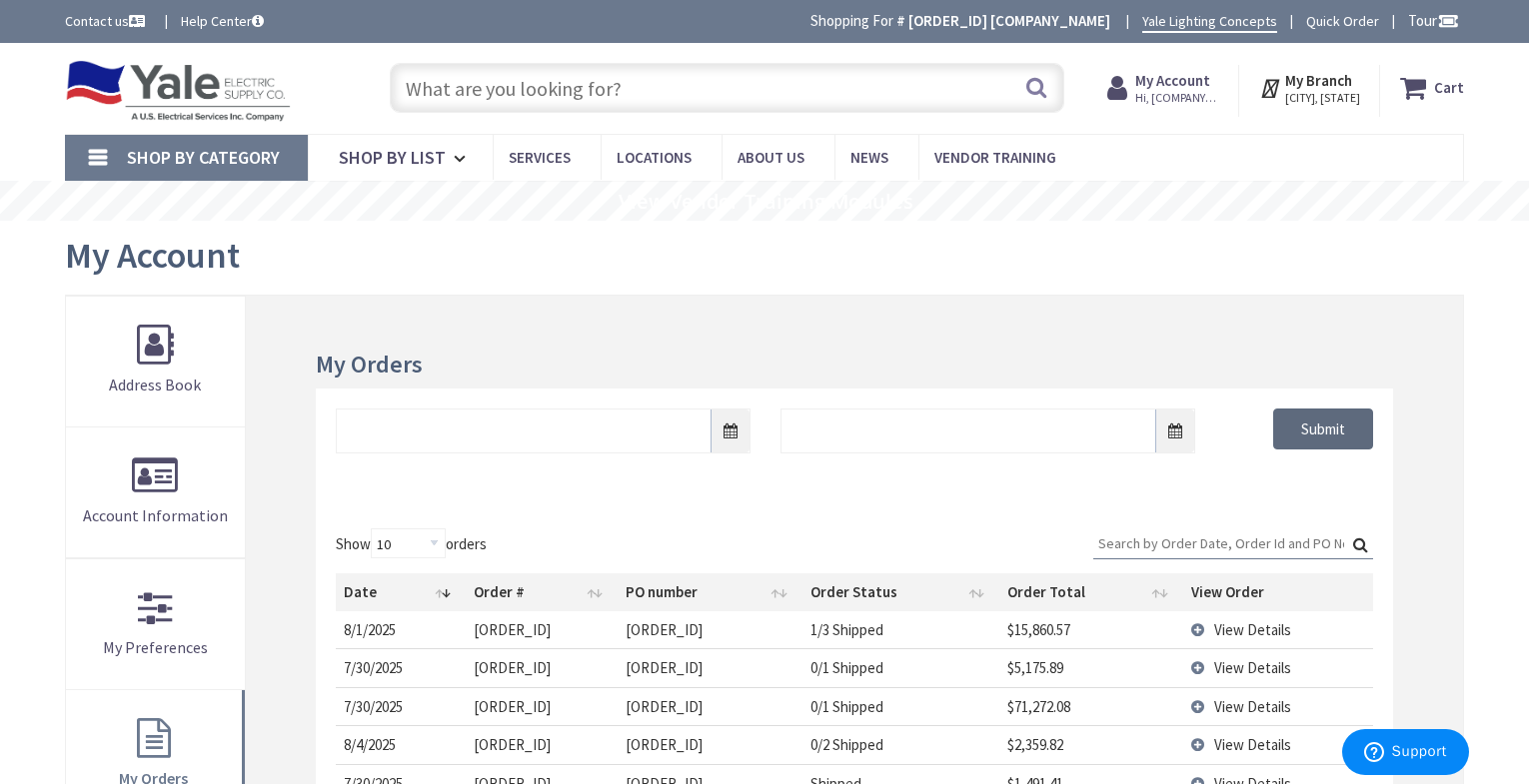 scroll, scrollTop: 399, scrollLeft: 0, axis: vertical 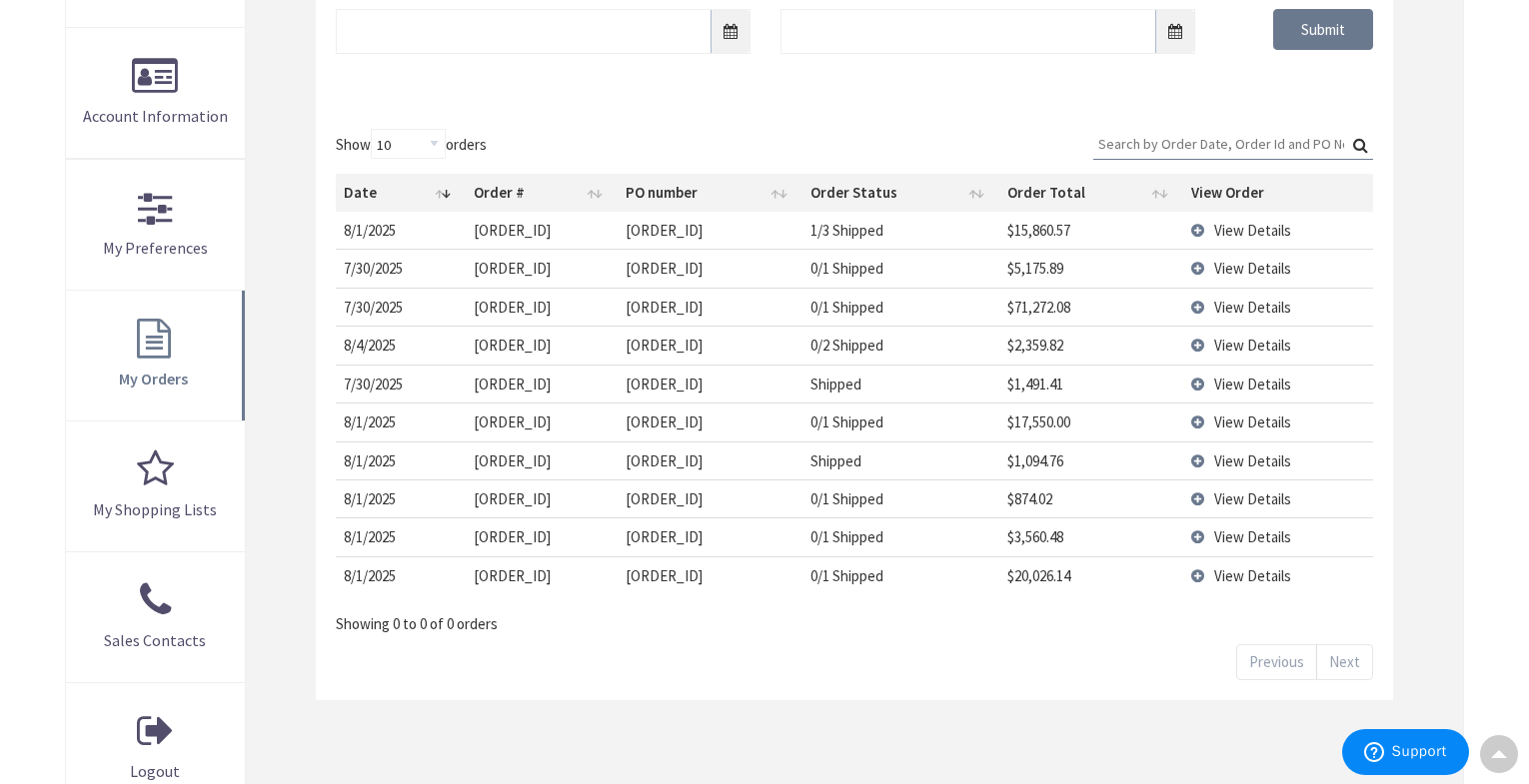 click on "Search:" at bounding box center [1233, 144] 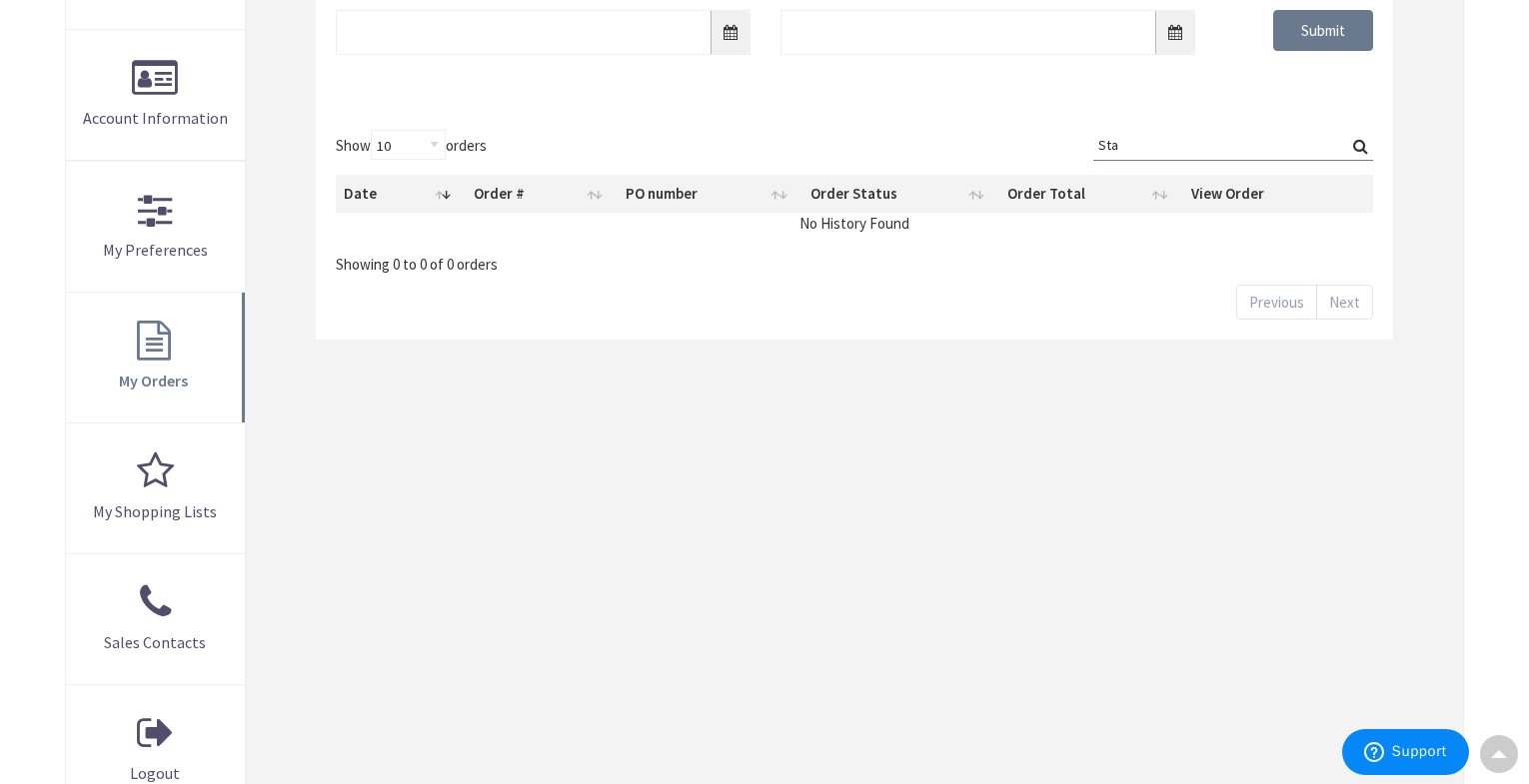 scroll, scrollTop: 400, scrollLeft: 0, axis: vertical 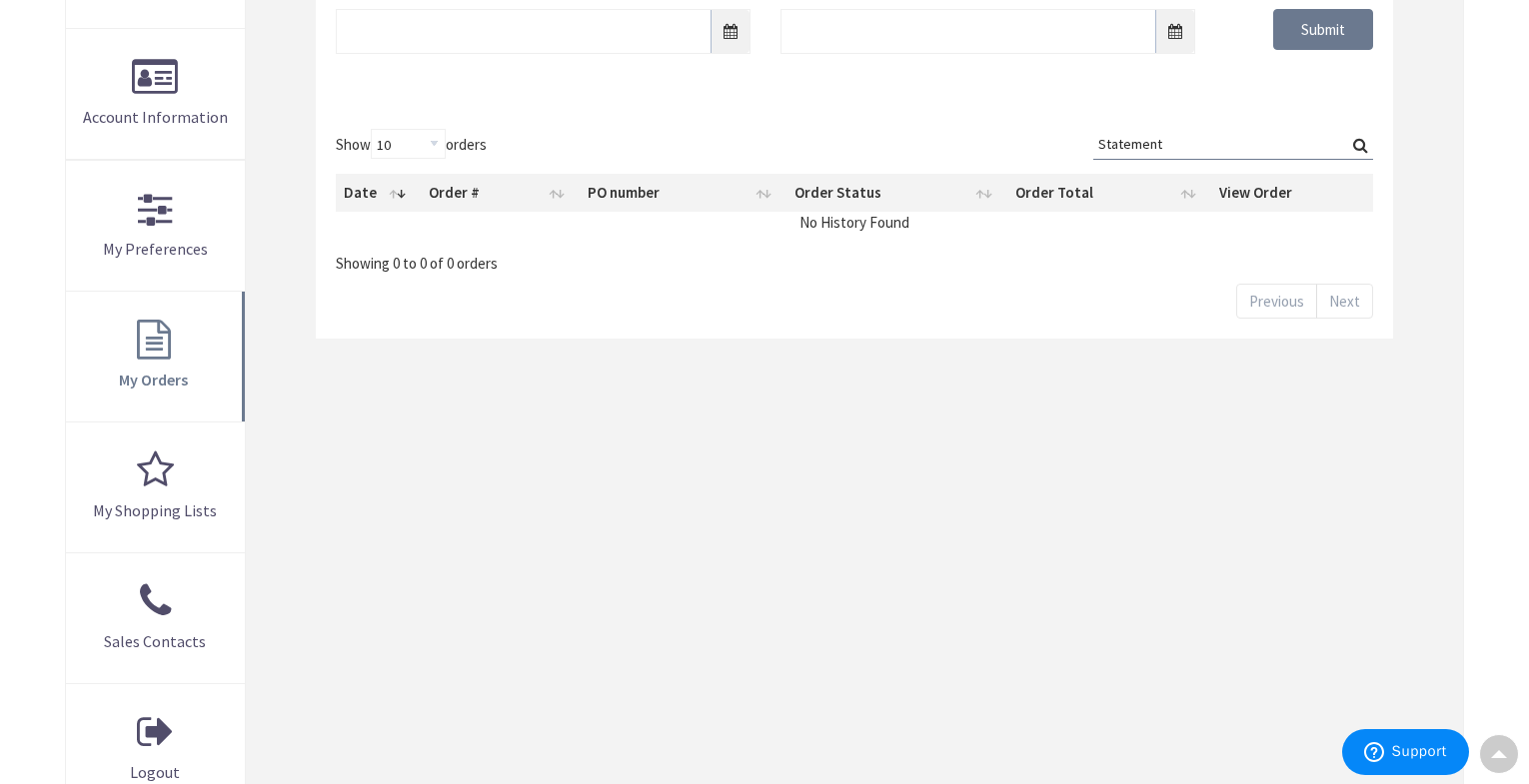 type on "Statement" 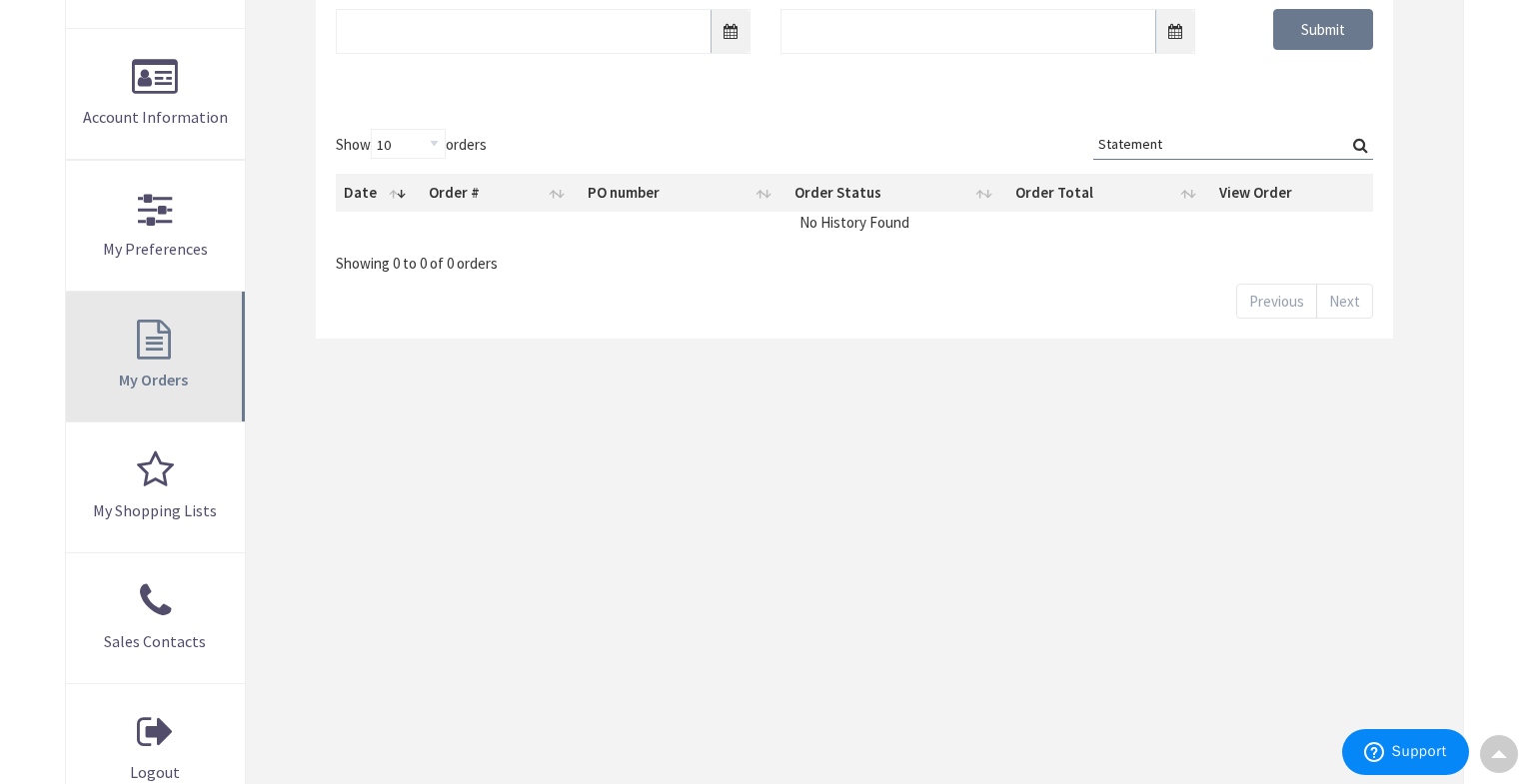 click on "My Orders" at bounding box center [155, 357] 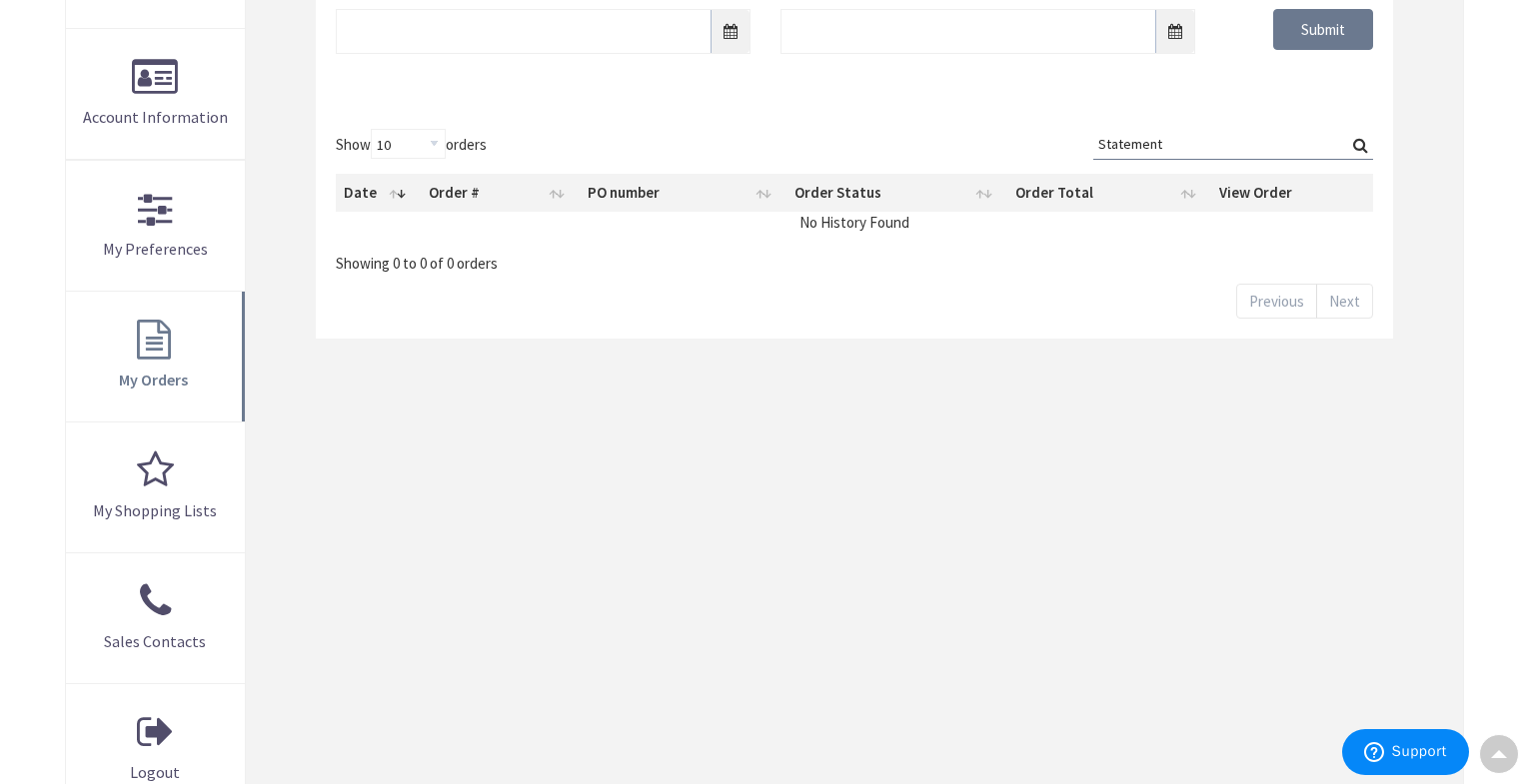 click on "Statement" at bounding box center (1233, 144) 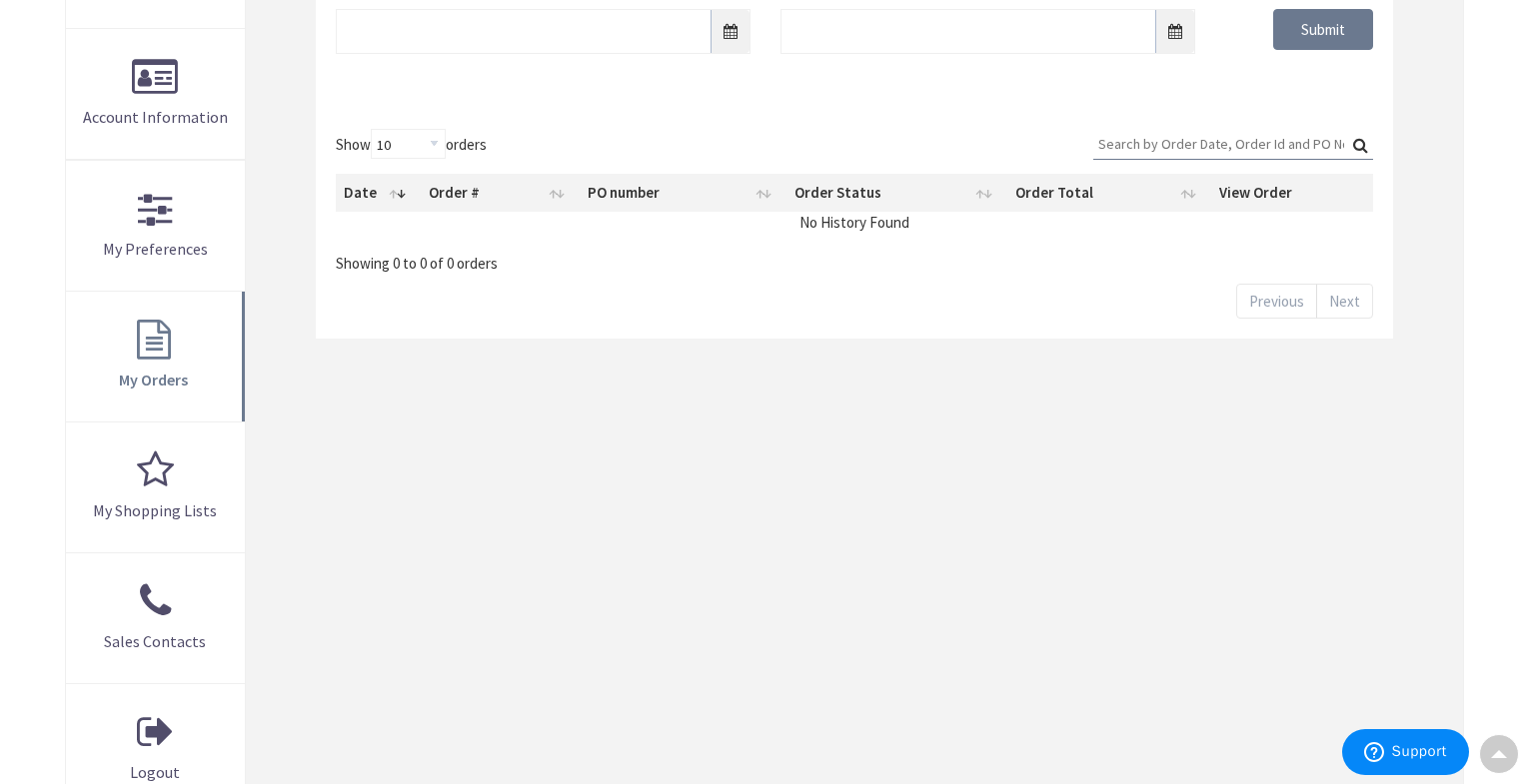 type 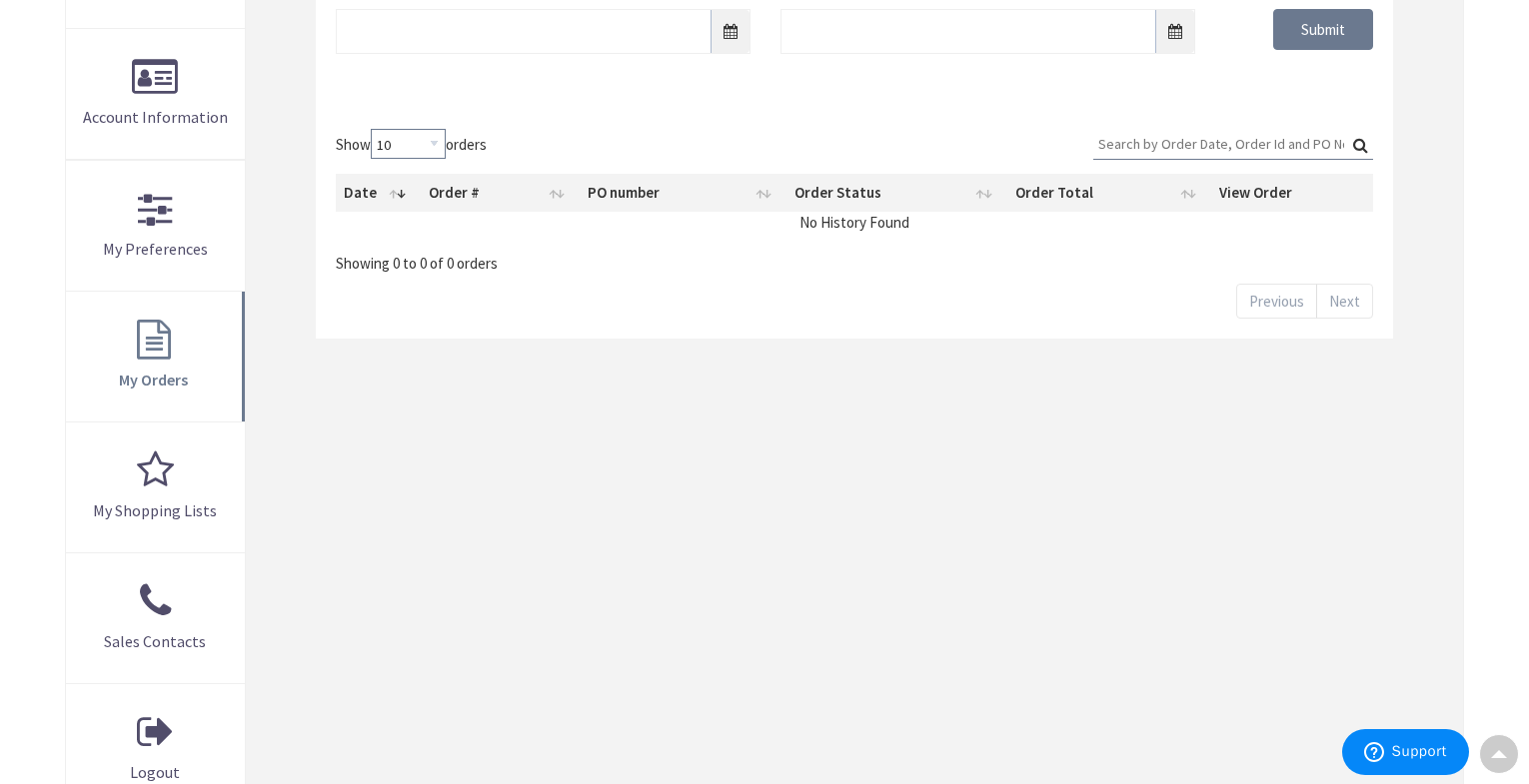 click on "10 25 50 100" at bounding box center [408, 144] 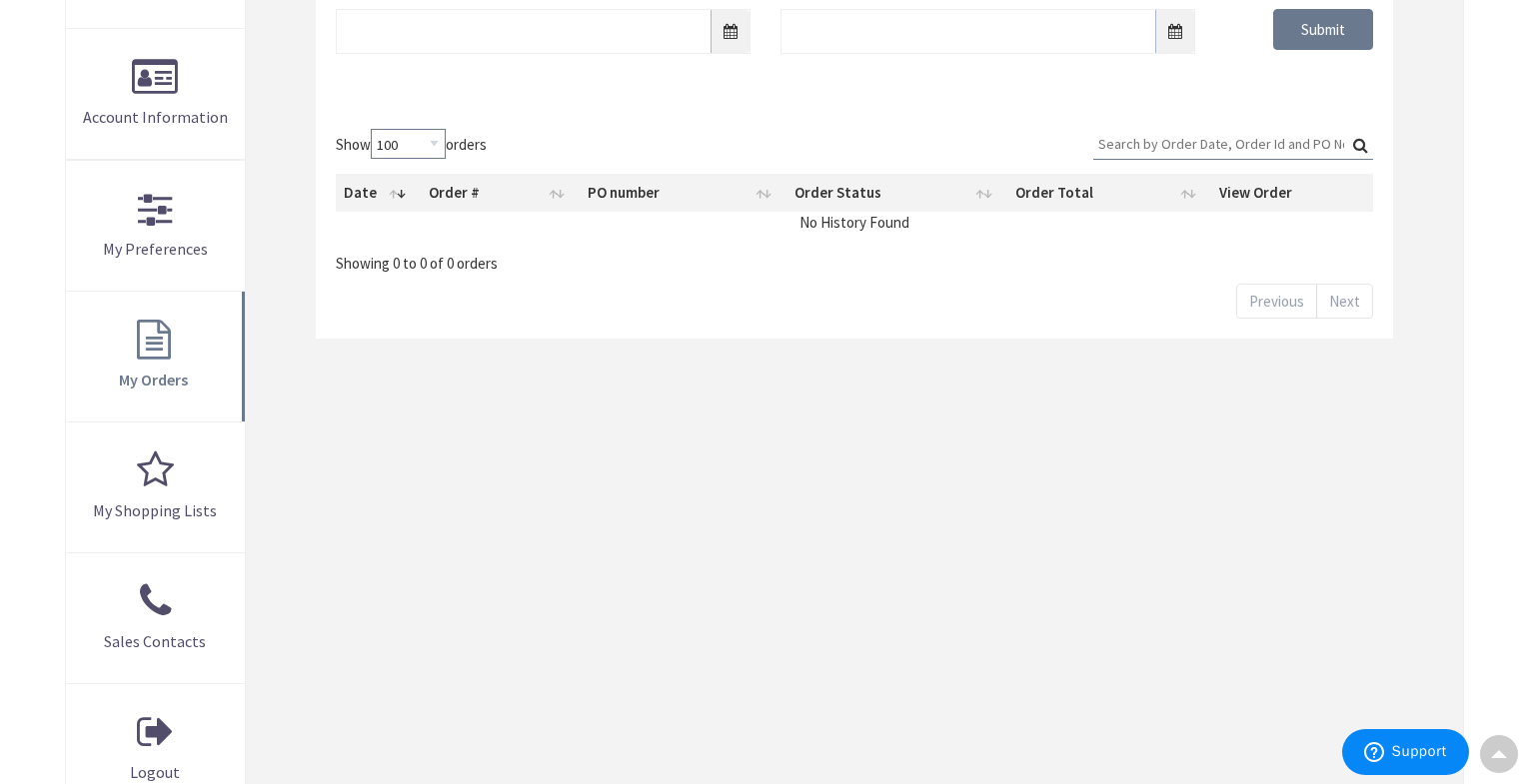 click on "10 25 50 100" at bounding box center (408, 144) 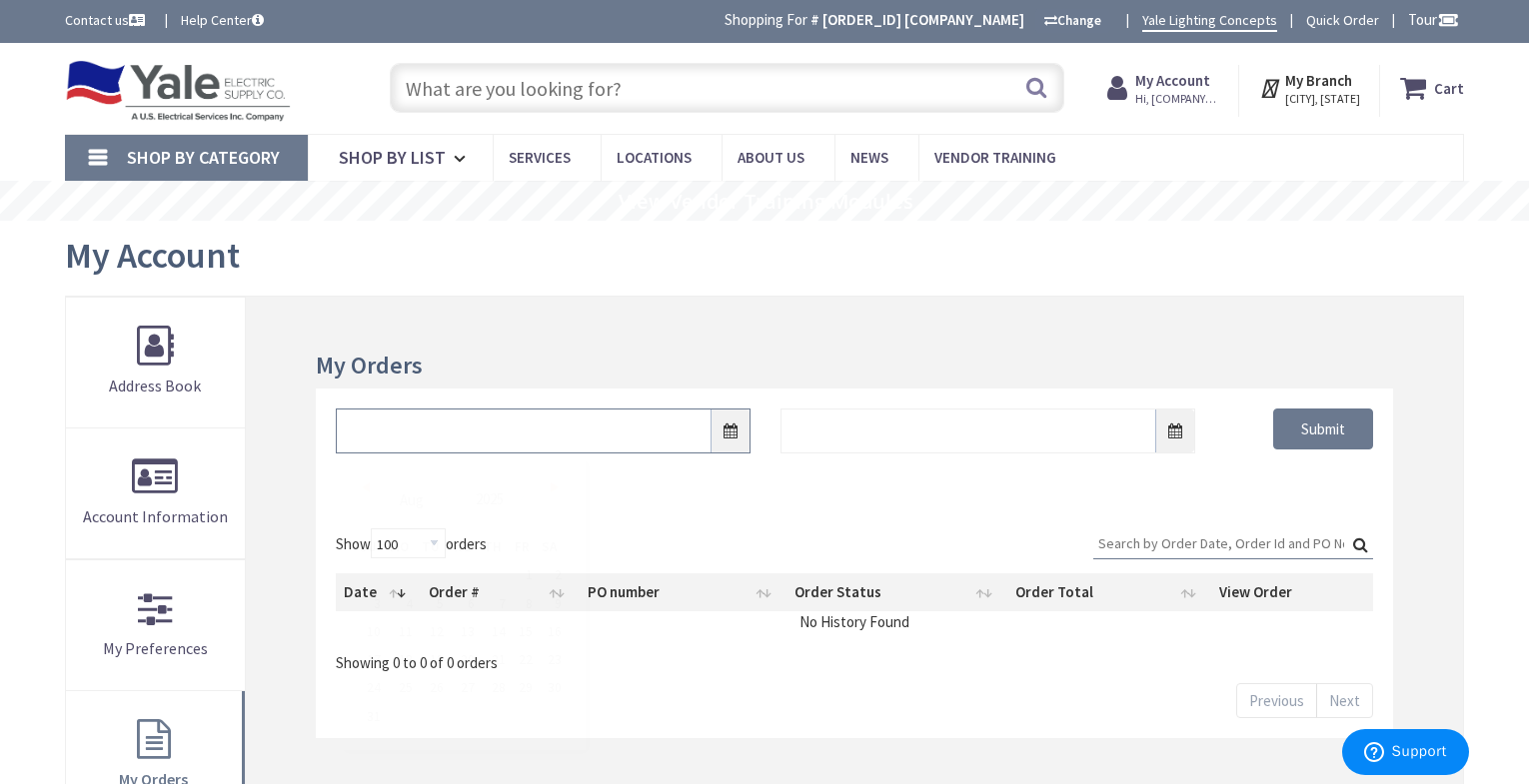 click at bounding box center (543, 430) 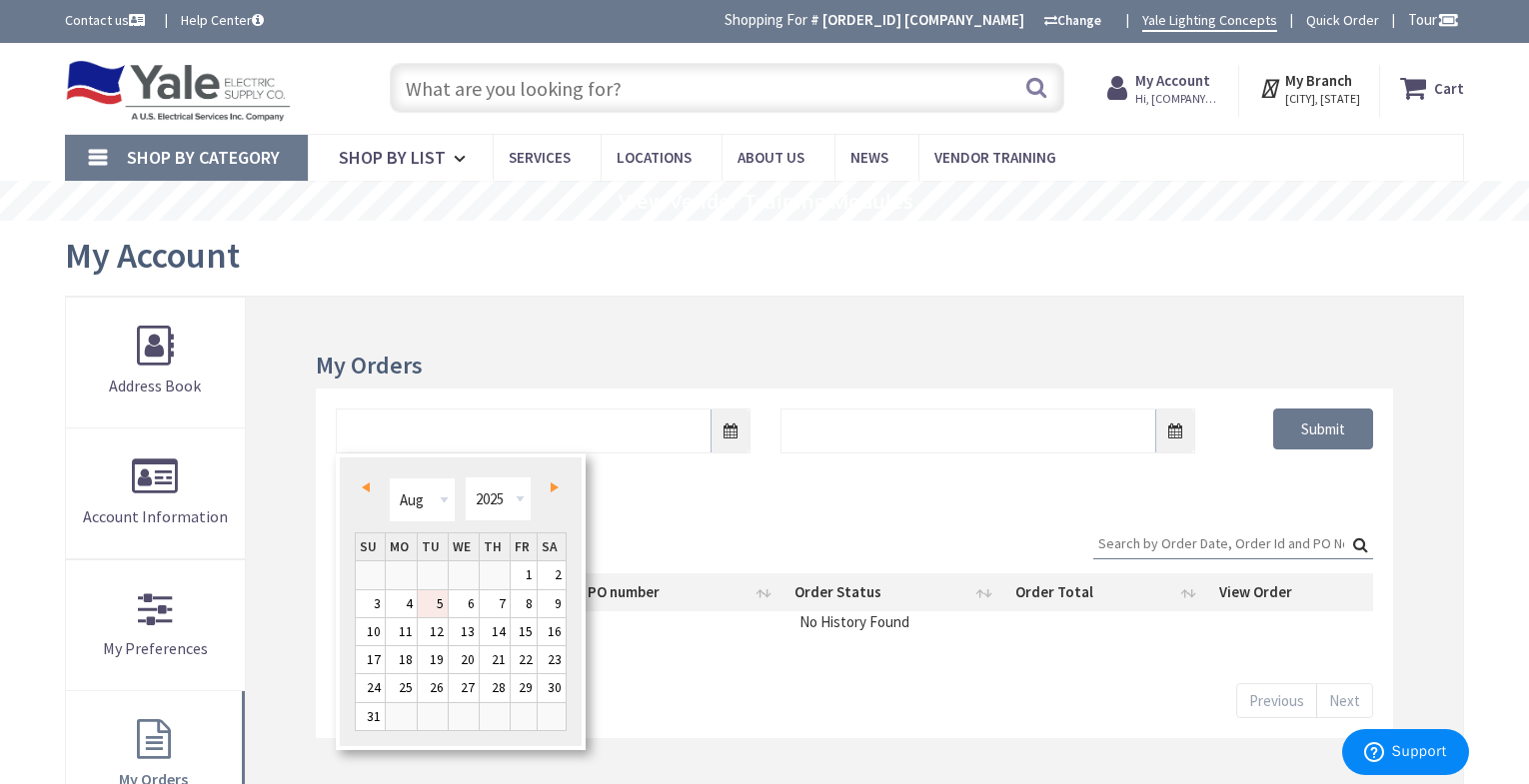 click on "Submit" at bounding box center [854, 448] 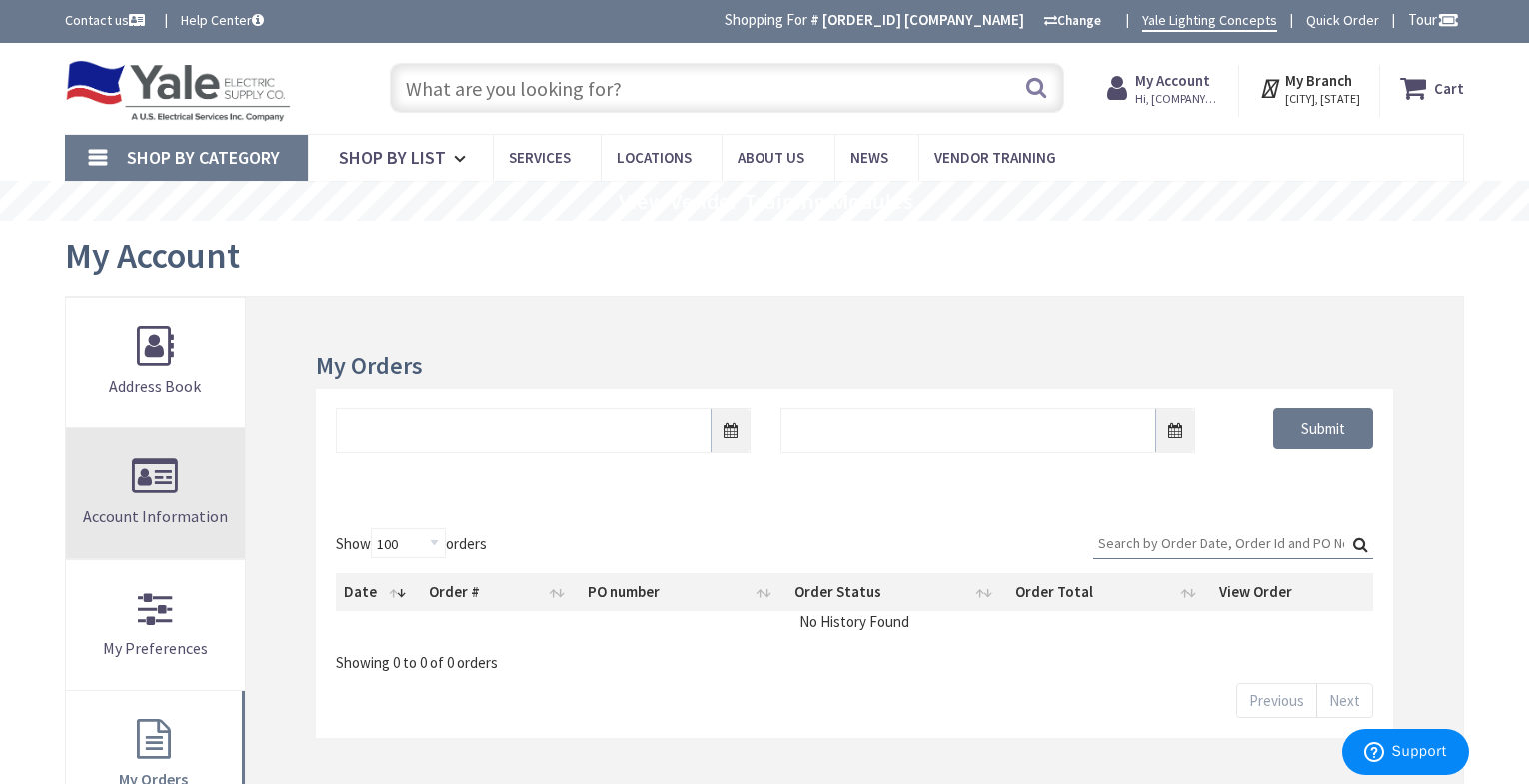 click on "Account Information" at bounding box center (155, 516) 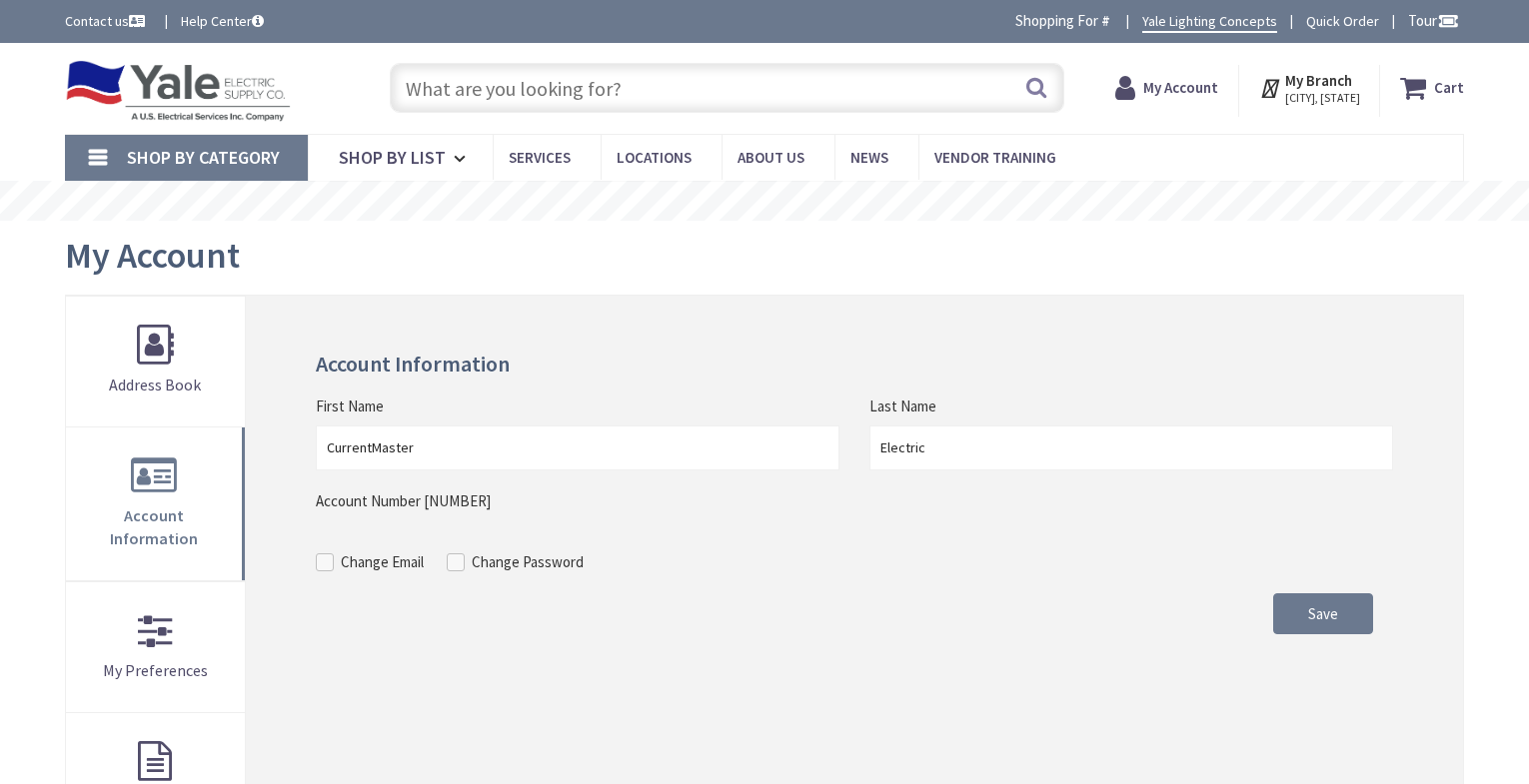 scroll, scrollTop: 0, scrollLeft: 0, axis: both 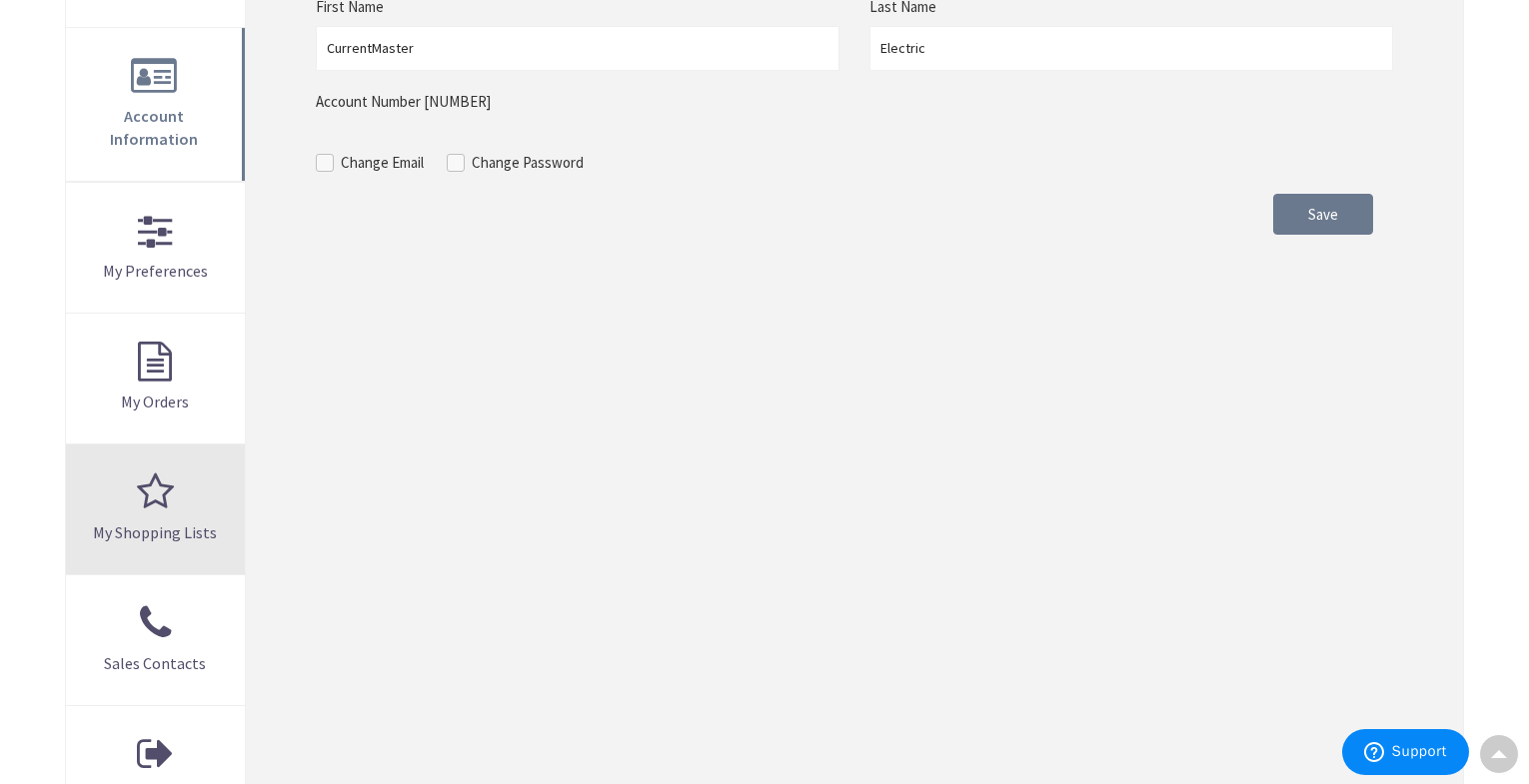 click on "My Shopping Lists" at bounding box center [155, 509] 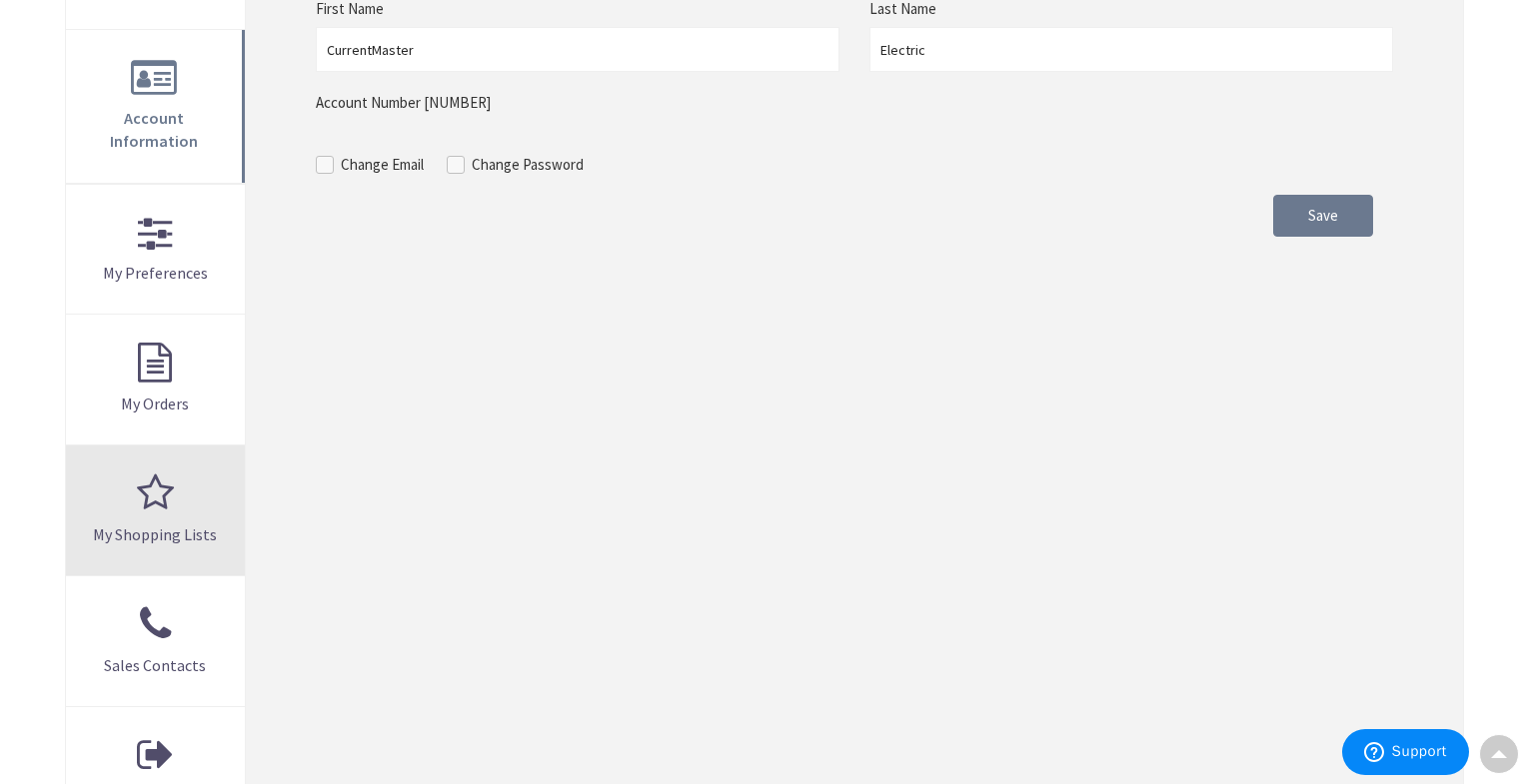 scroll, scrollTop: 401, scrollLeft: 0, axis: vertical 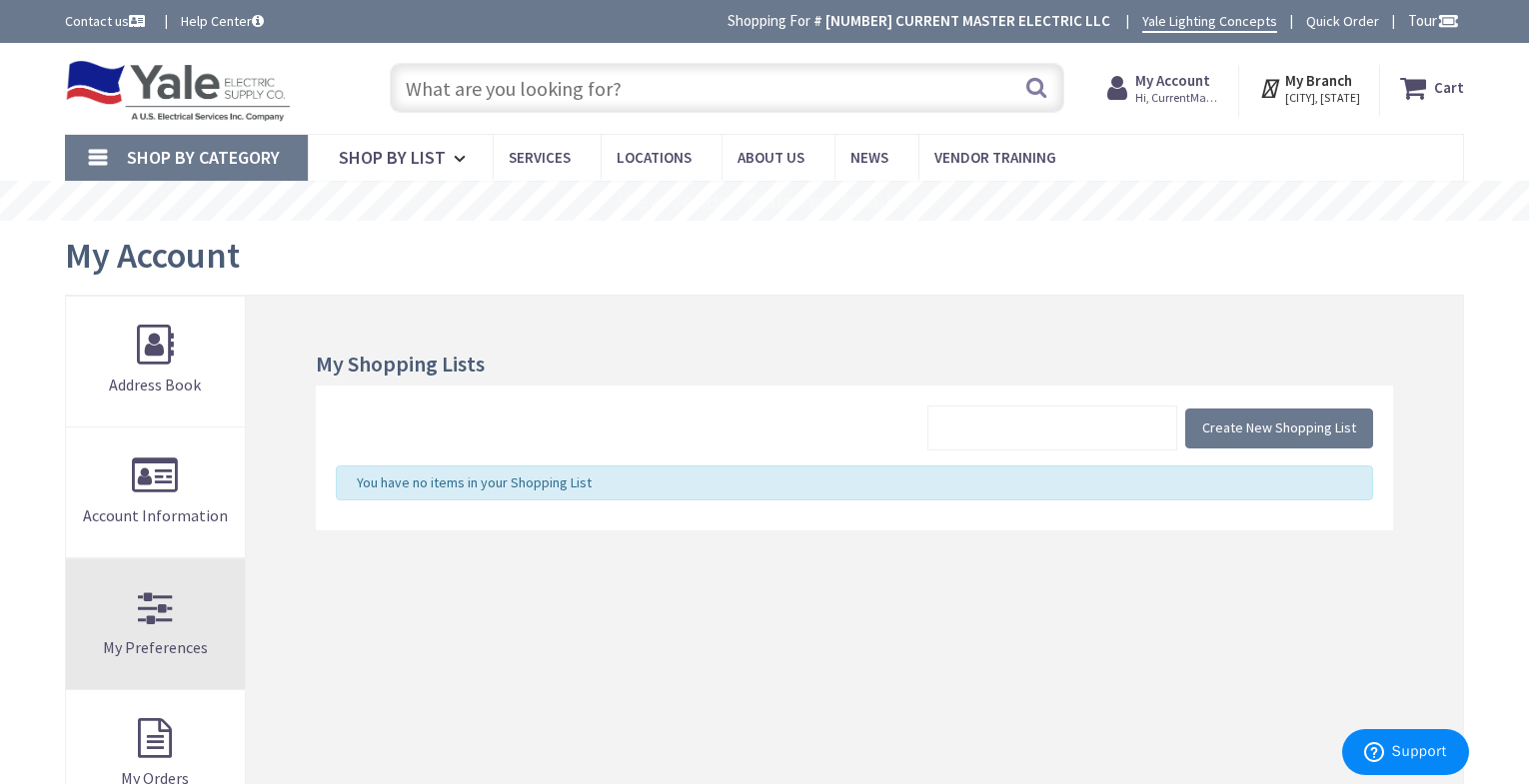 click on "My Preferences" at bounding box center (155, 624) 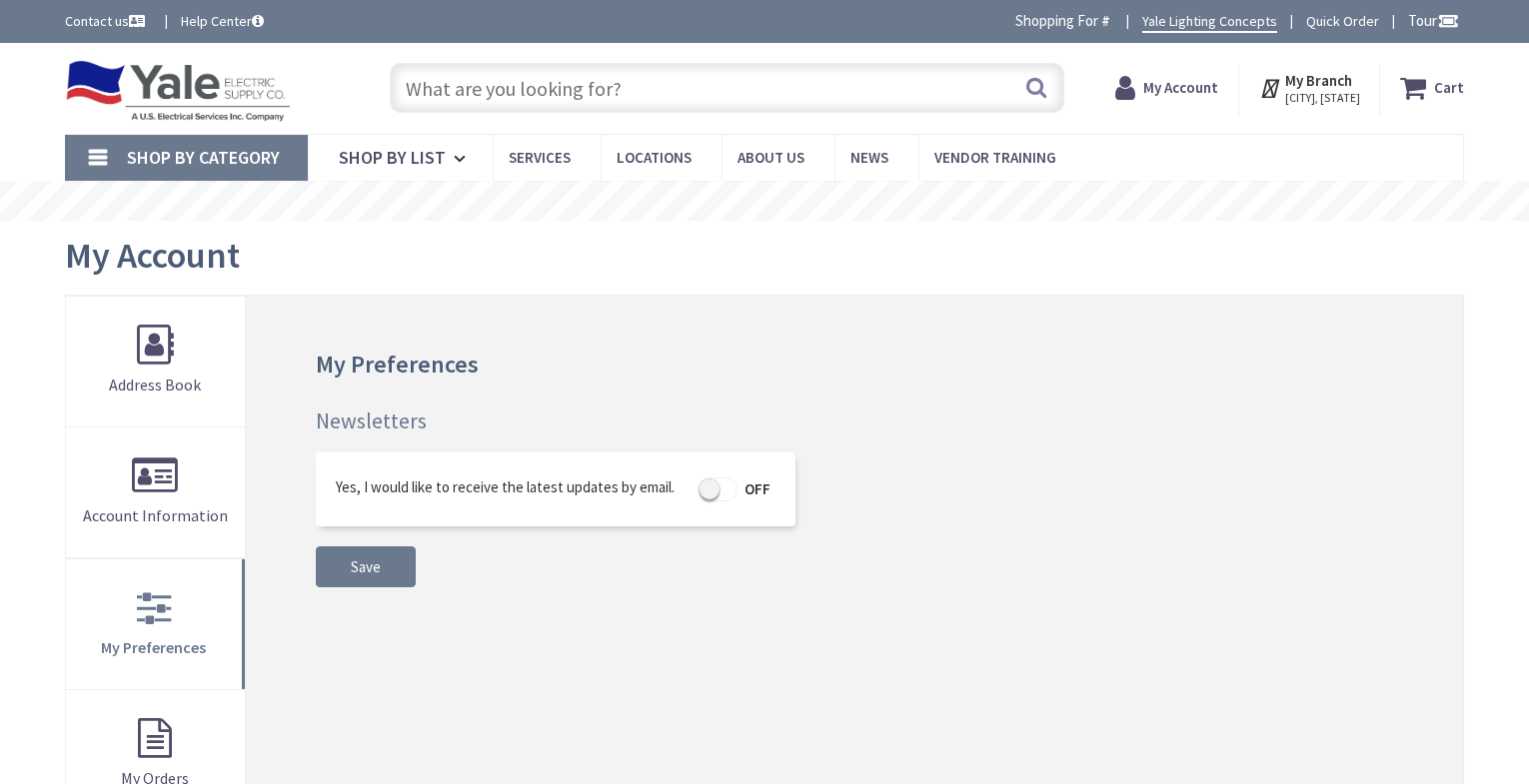scroll, scrollTop: 0, scrollLeft: 0, axis: both 